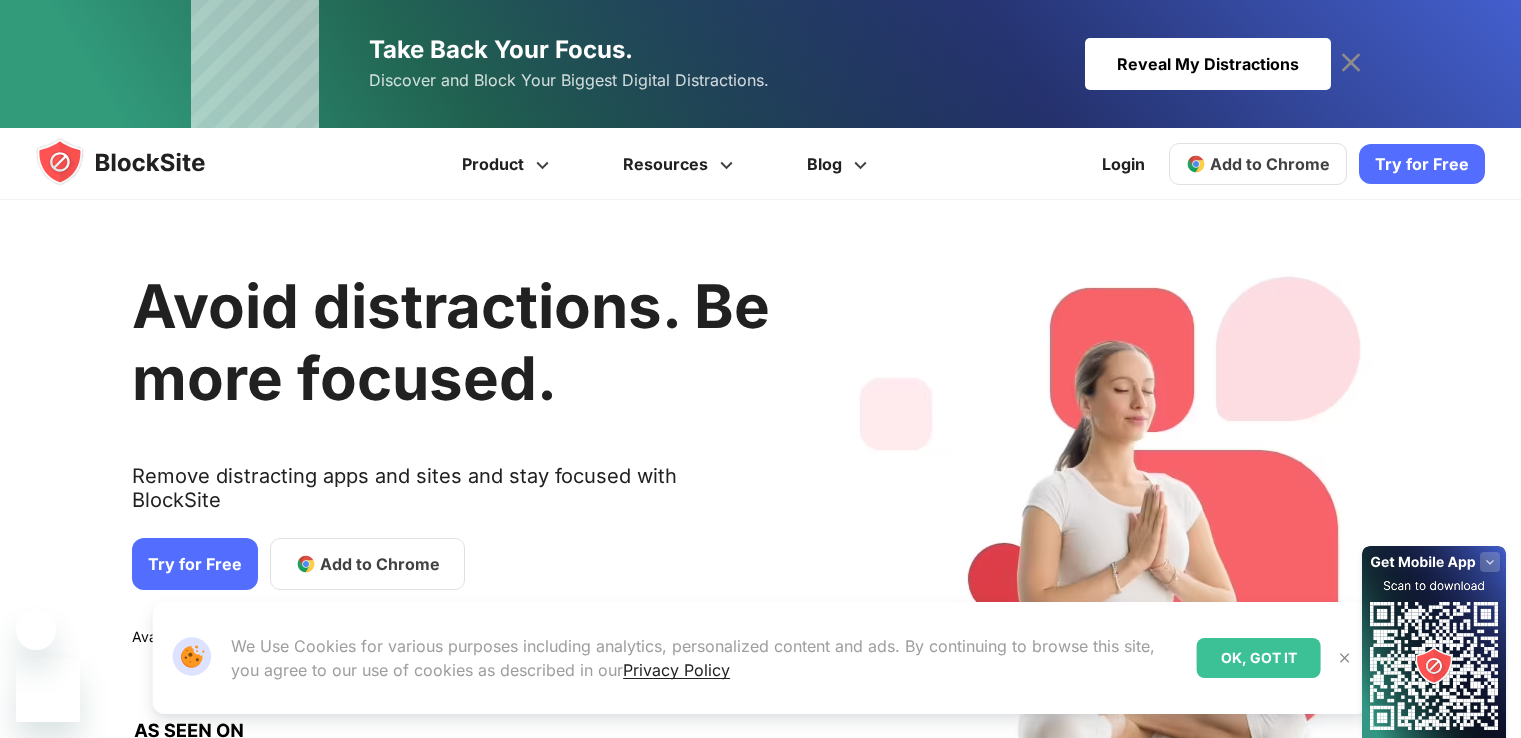 scroll, scrollTop: 0, scrollLeft: 0, axis: both 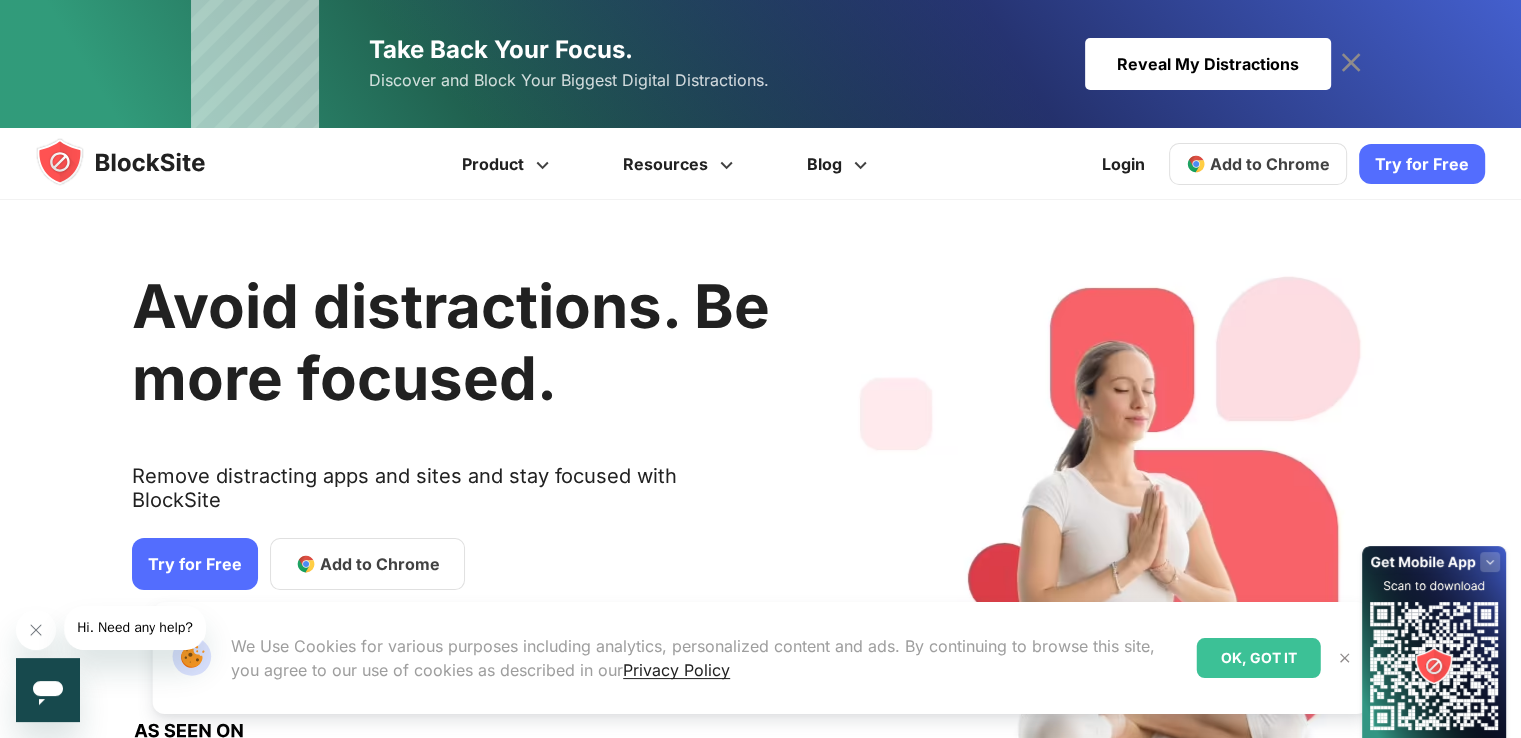 click on "Add to Chrome" at bounding box center [380, 564] 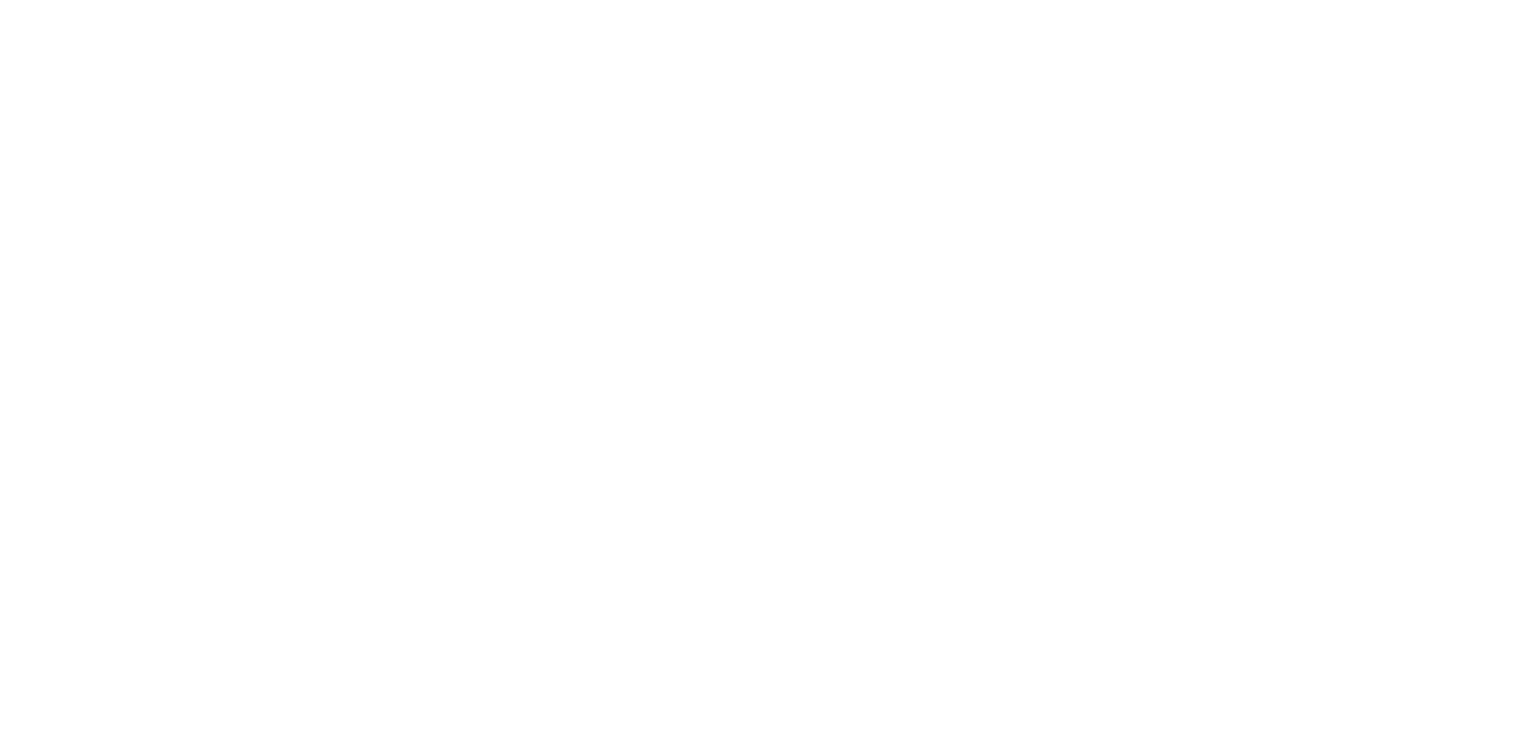 scroll, scrollTop: 0, scrollLeft: 0, axis: both 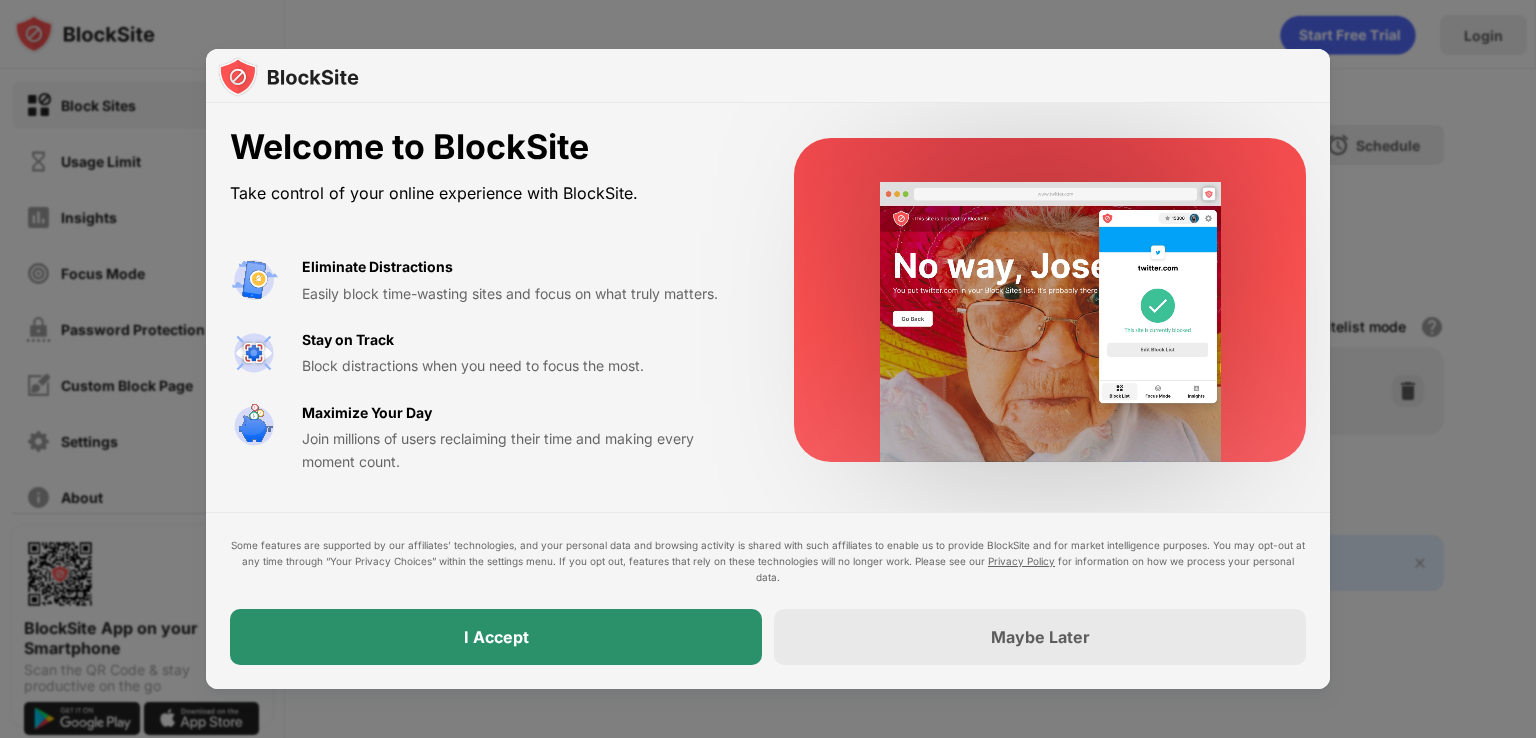 click on "I Accept" at bounding box center [496, 637] 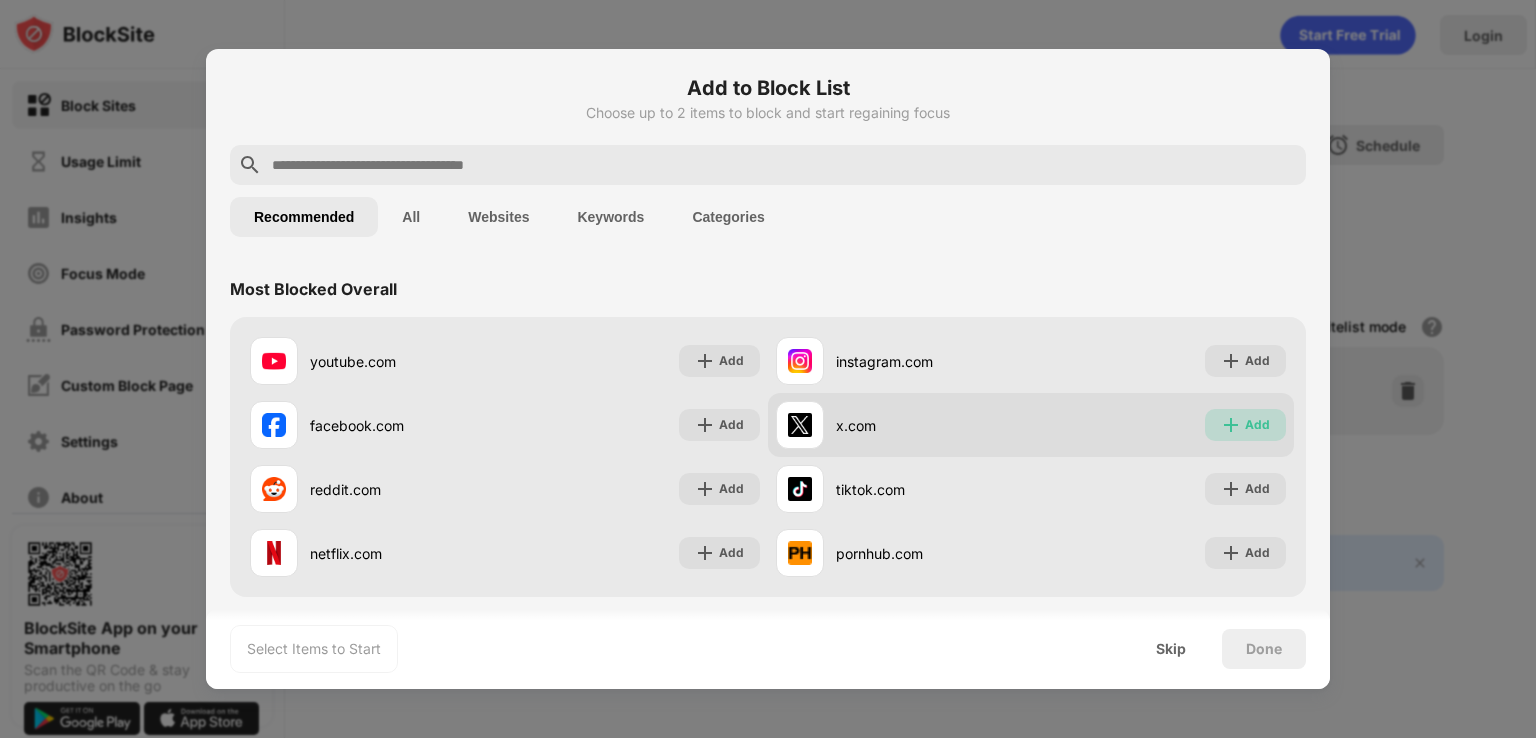 click at bounding box center (1231, 425) 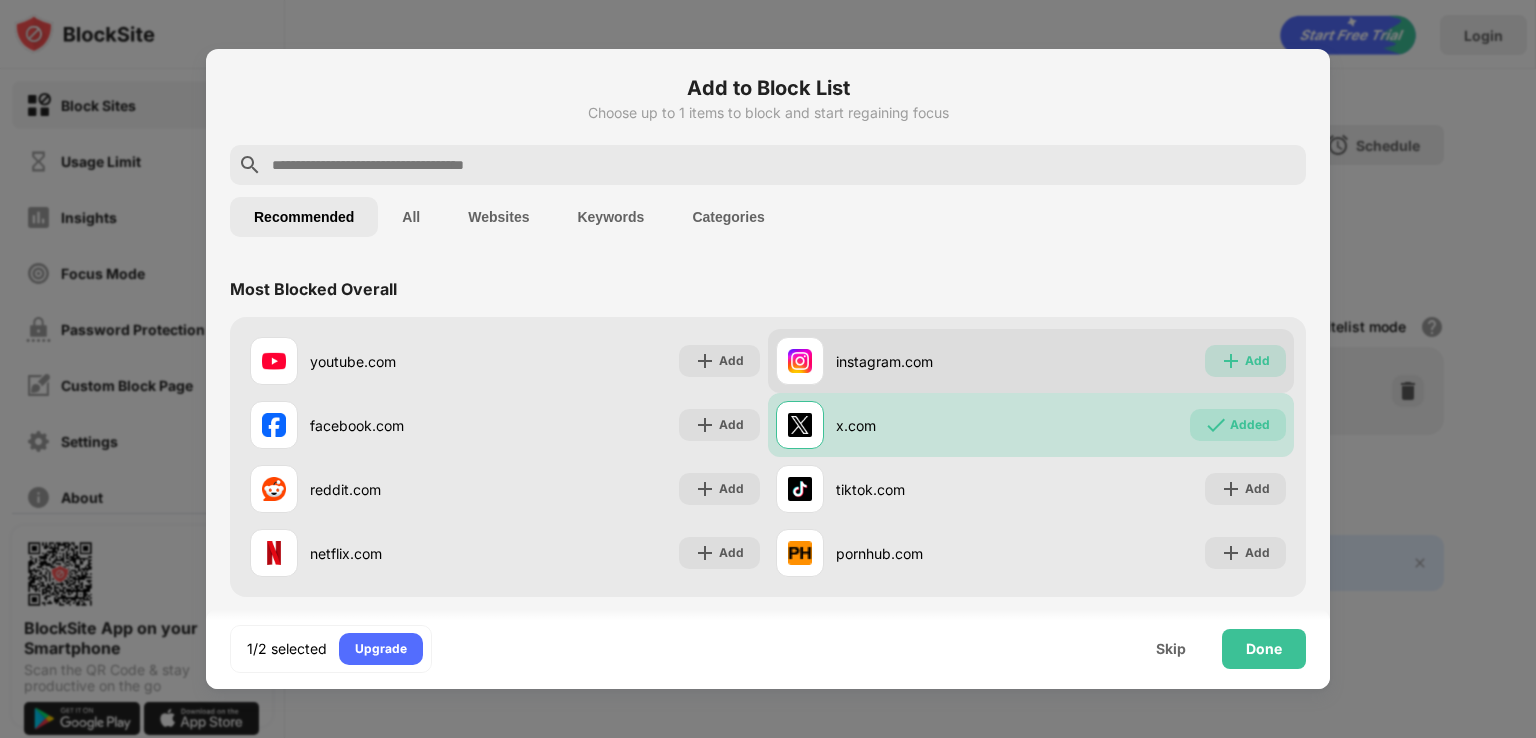 click at bounding box center (1231, 361) 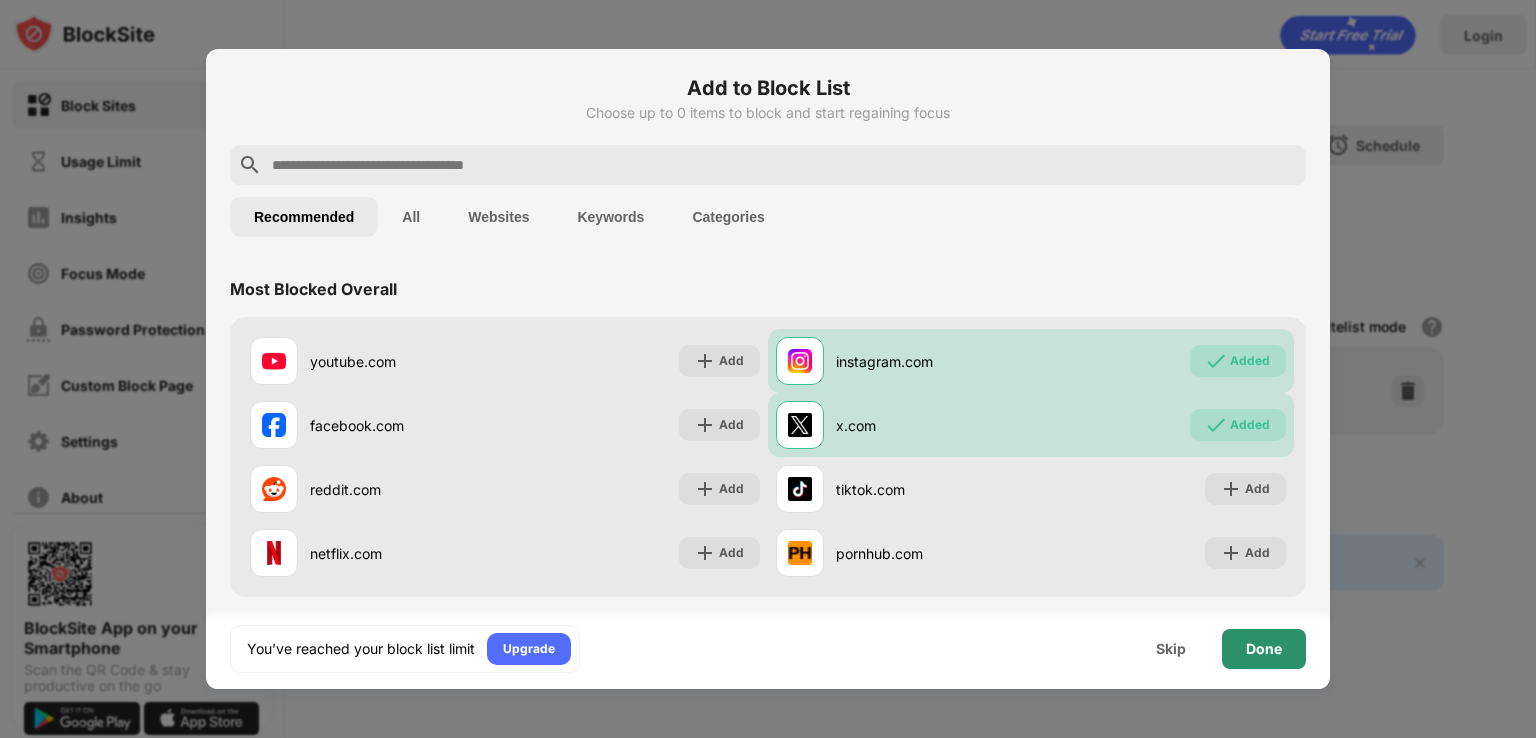 click on "Done" at bounding box center [1264, 649] 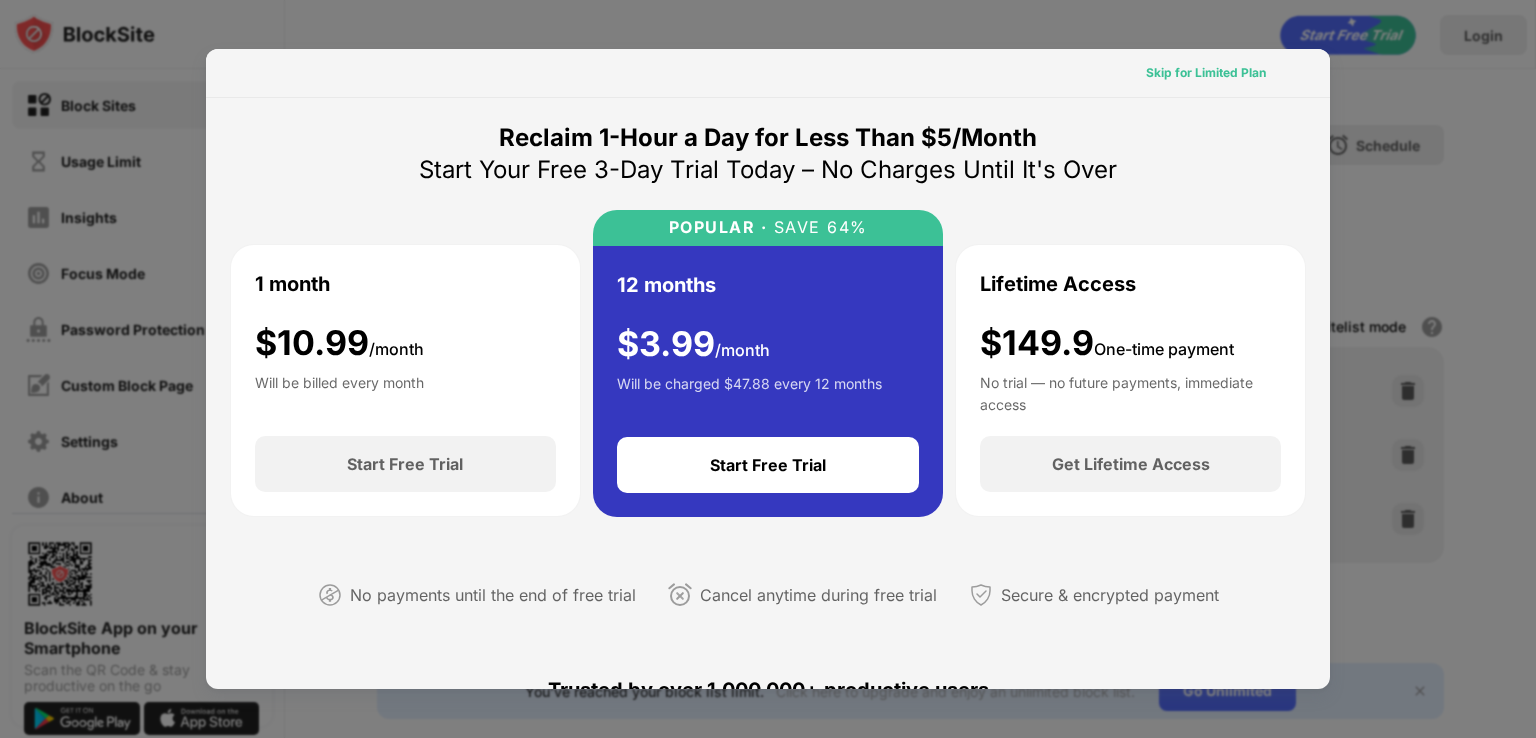 click on "Skip for Limited Plan" at bounding box center [1206, 73] 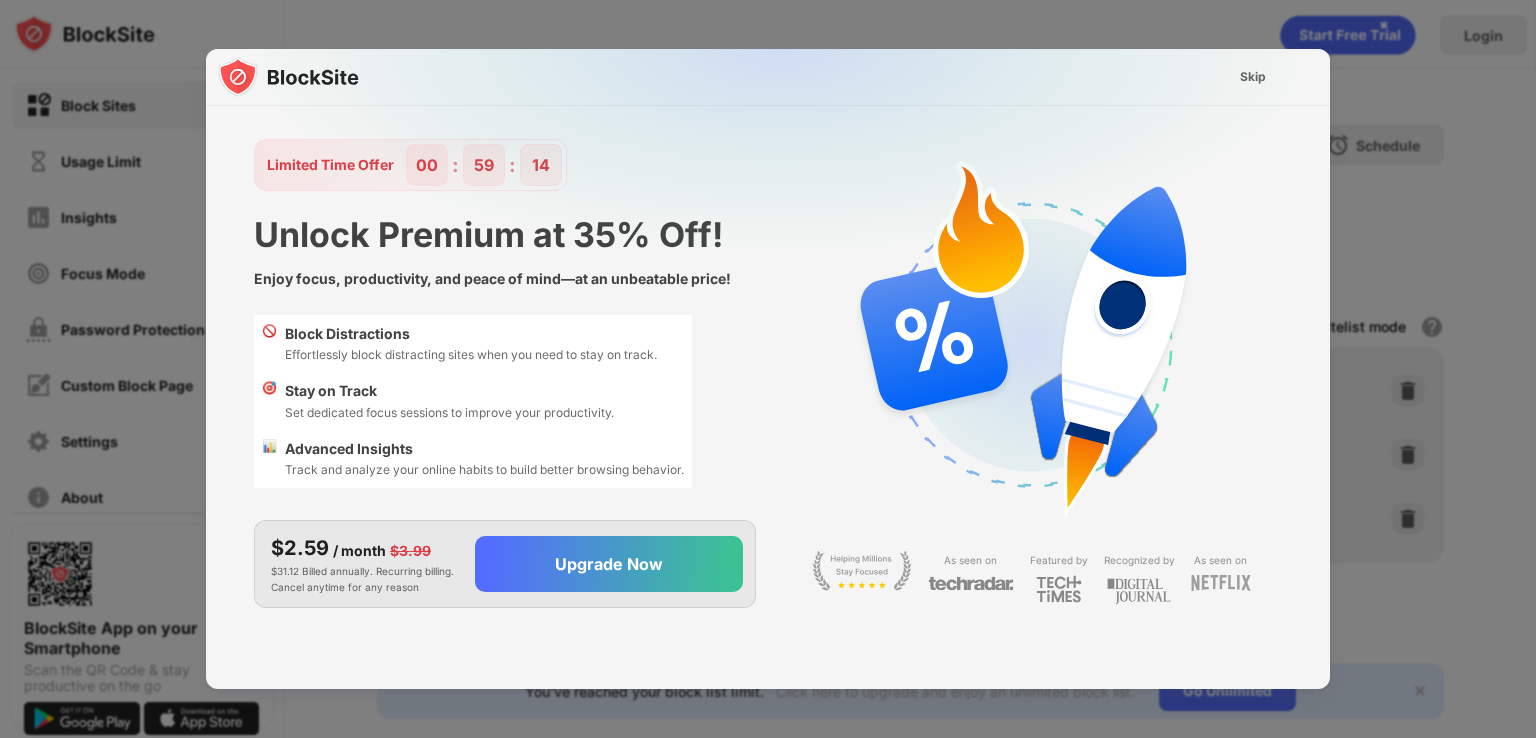 scroll, scrollTop: 0, scrollLeft: 0, axis: both 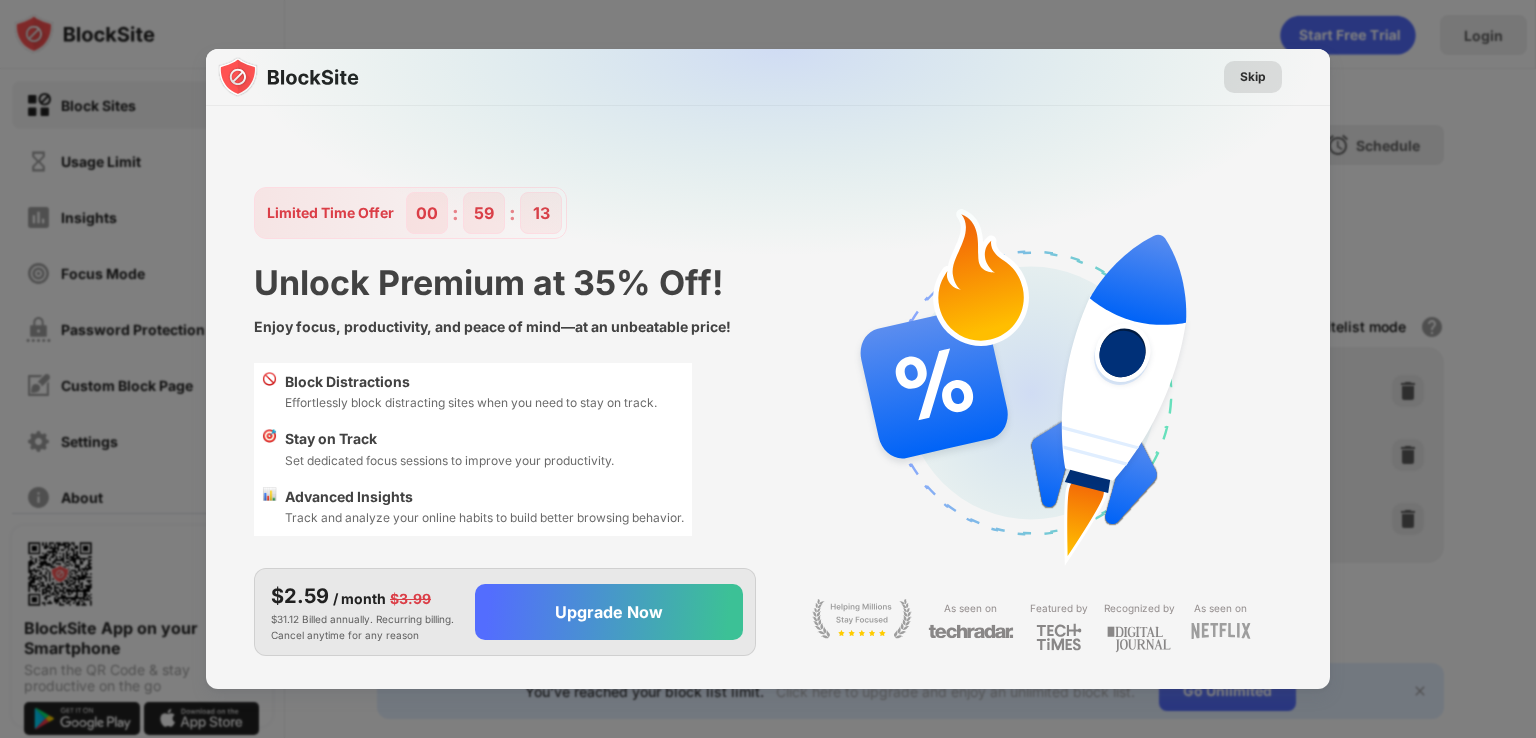click on "Skip" at bounding box center (1253, 77) 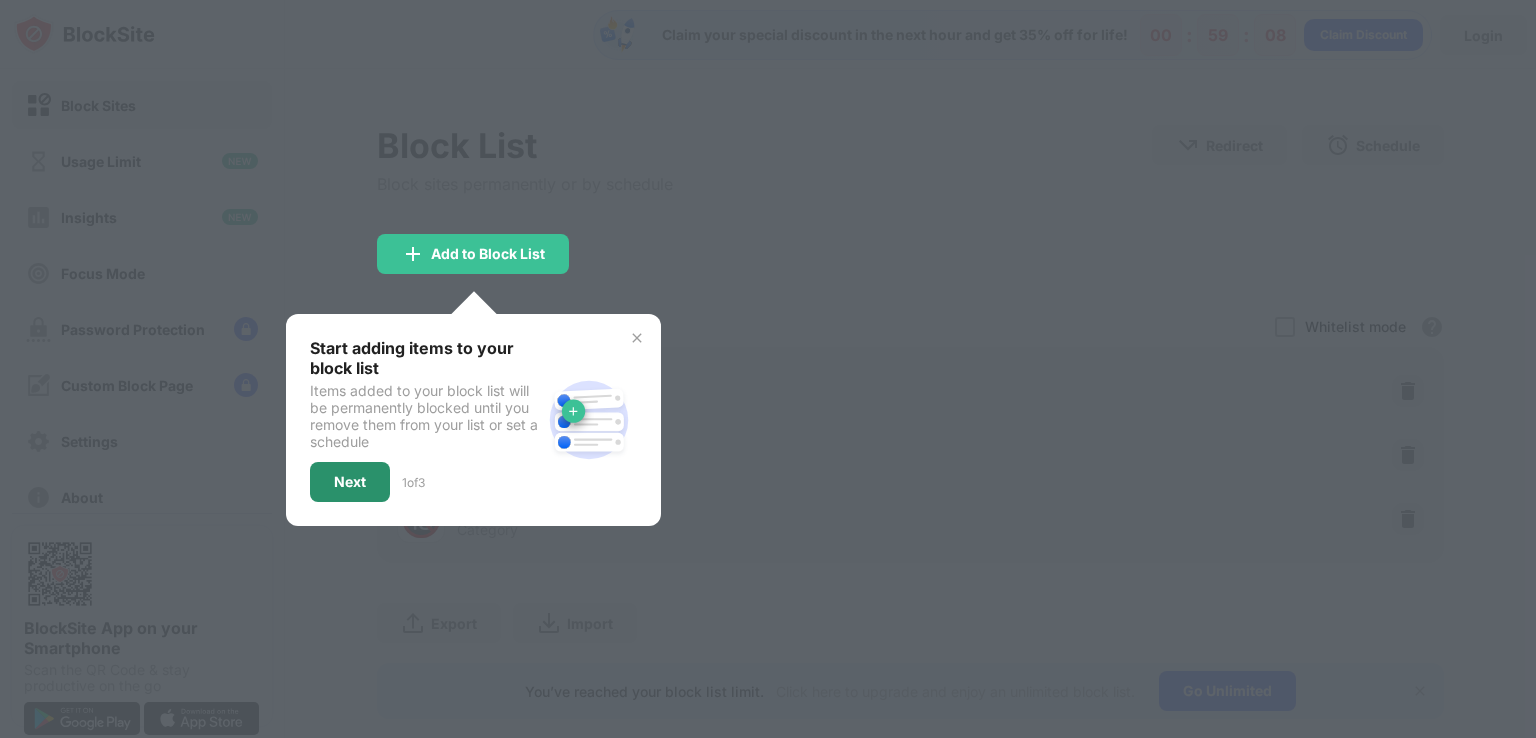 click on "Next" at bounding box center [350, 482] 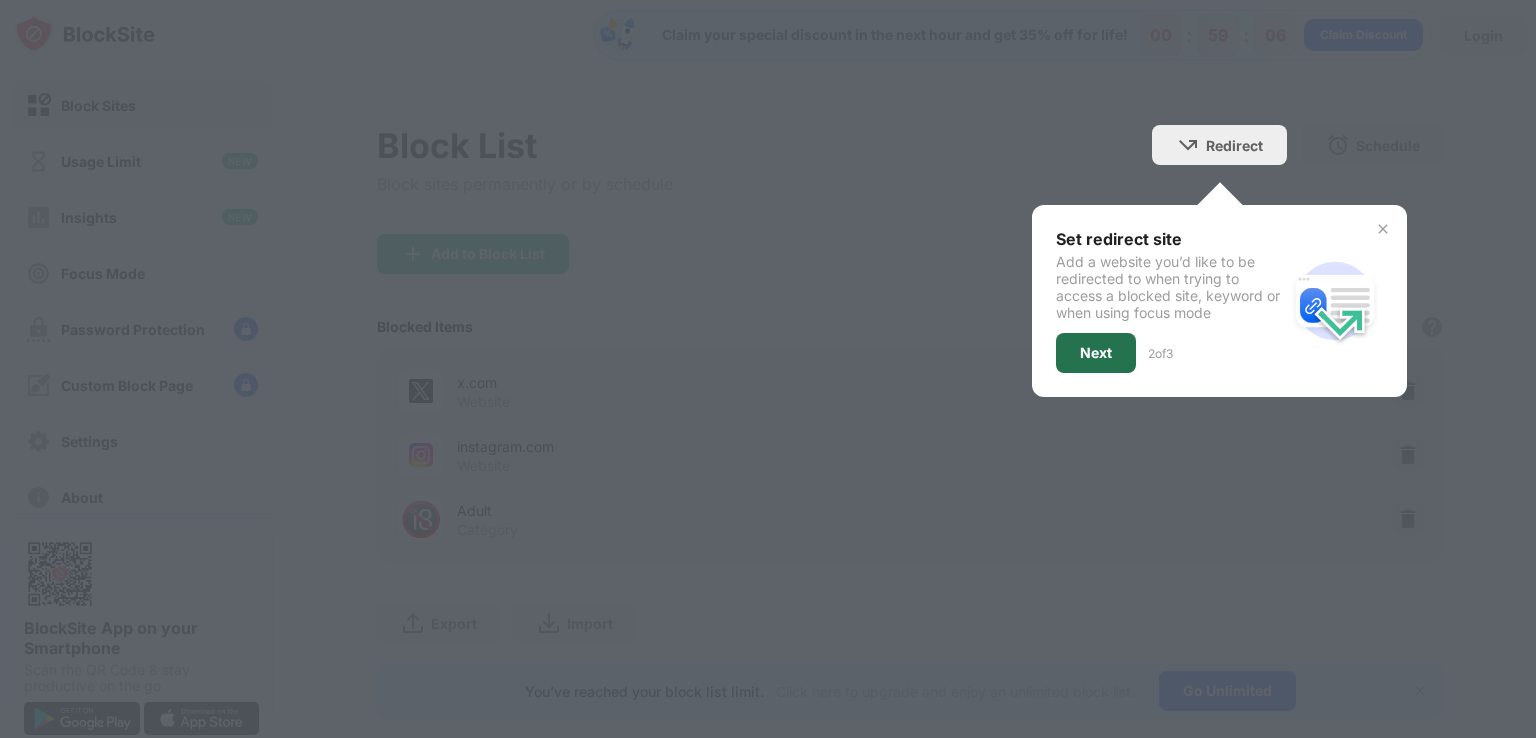click on "Next" at bounding box center [1096, 353] 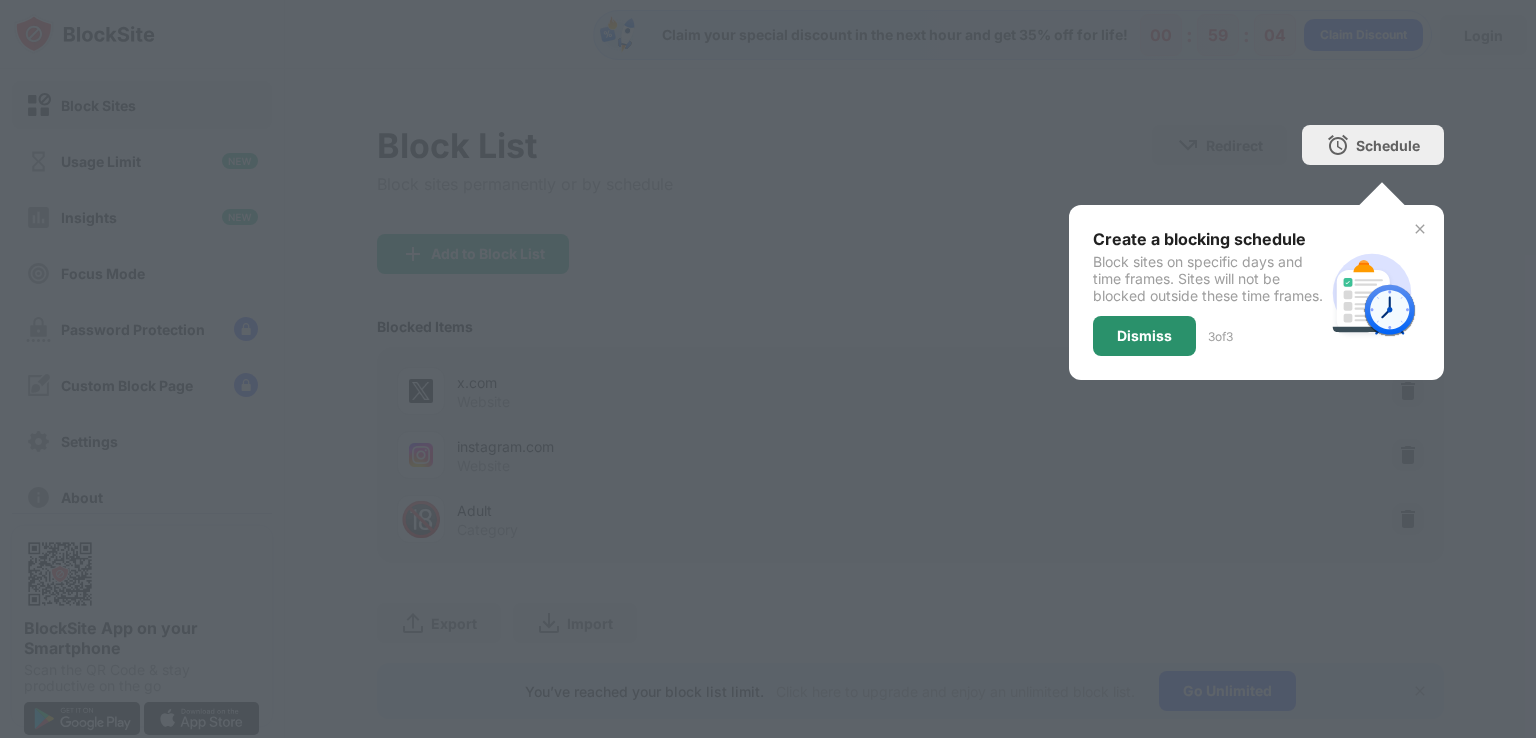 click on "Dismiss" at bounding box center (1144, 336) 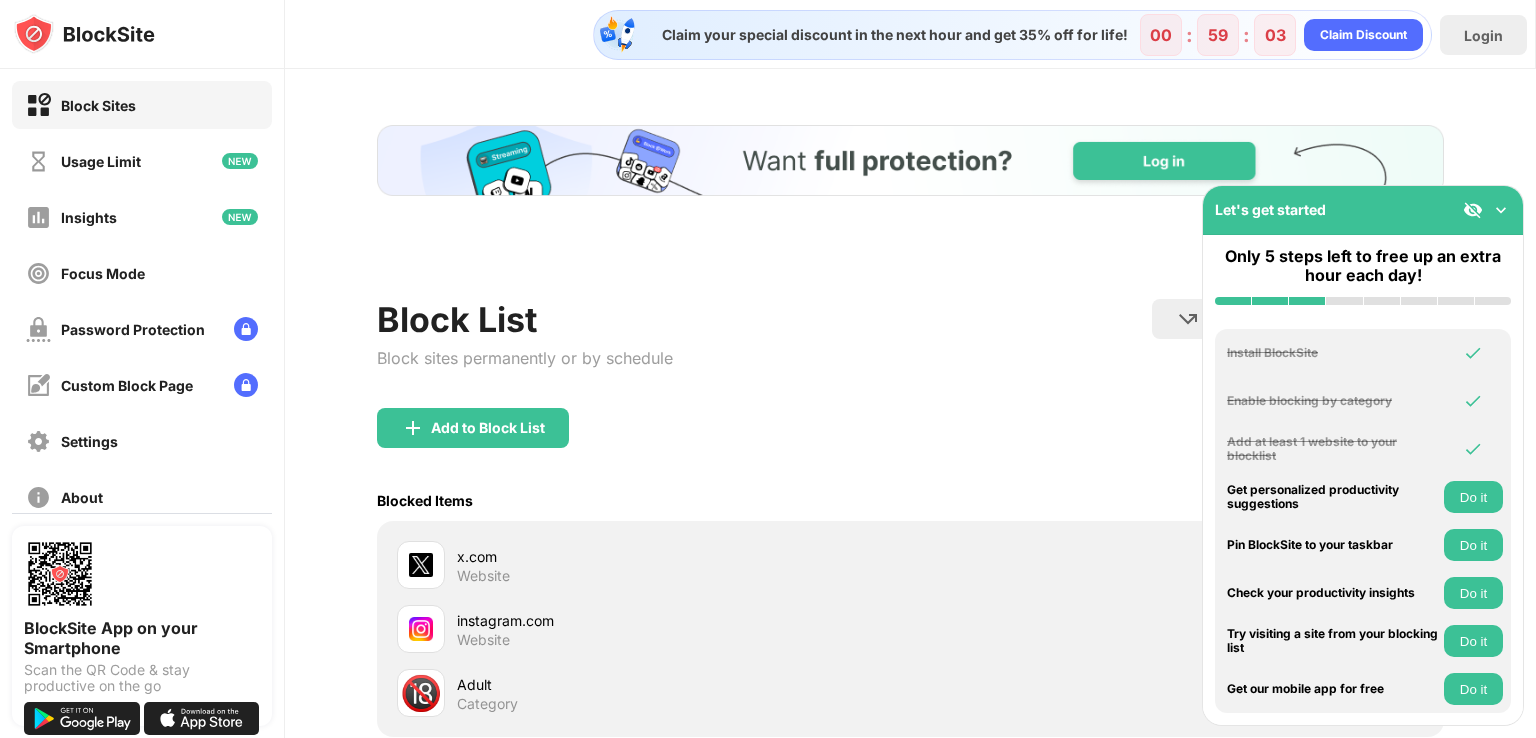 scroll, scrollTop: 0, scrollLeft: 0, axis: both 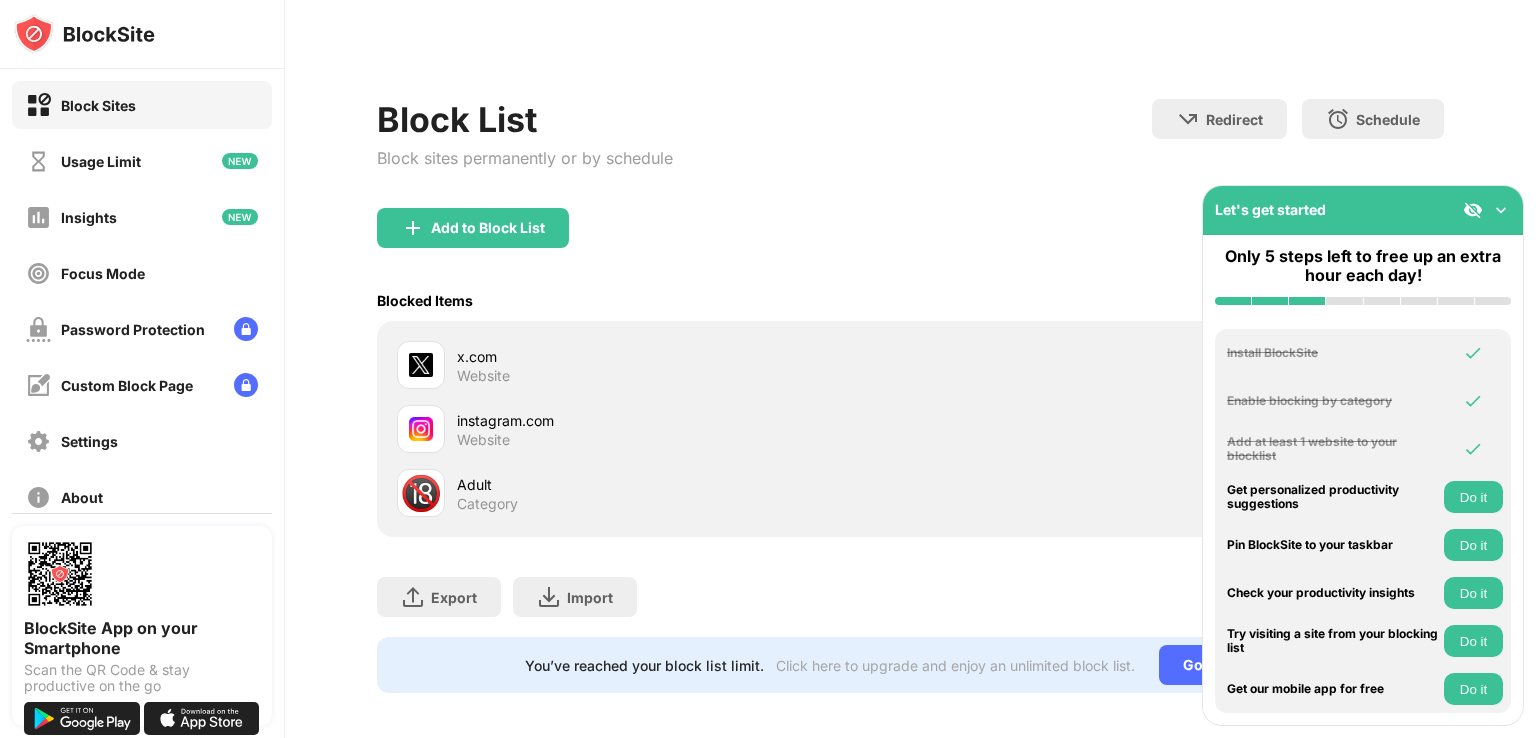 click at bounding box center [1501, 210] 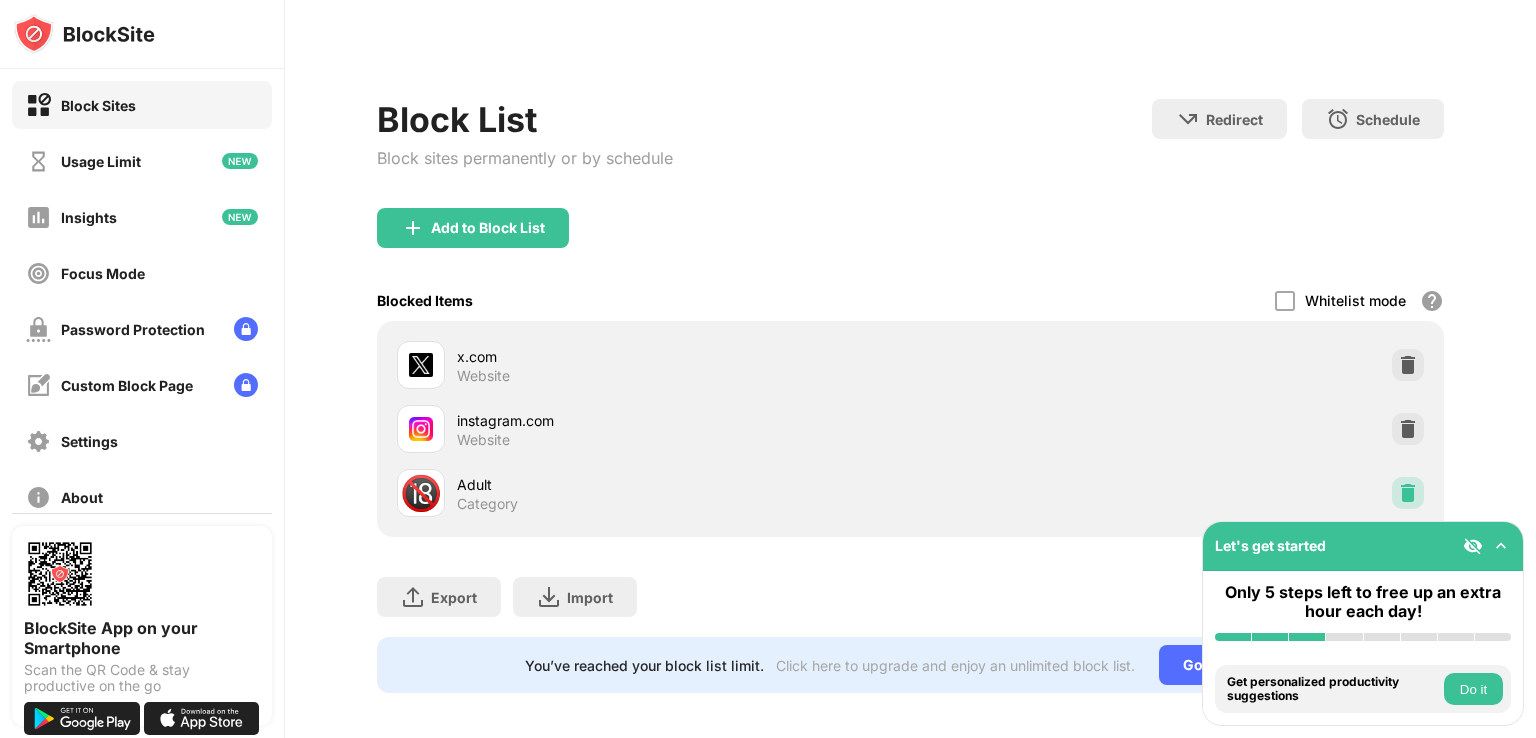 click at bounding box center [1408, 493] 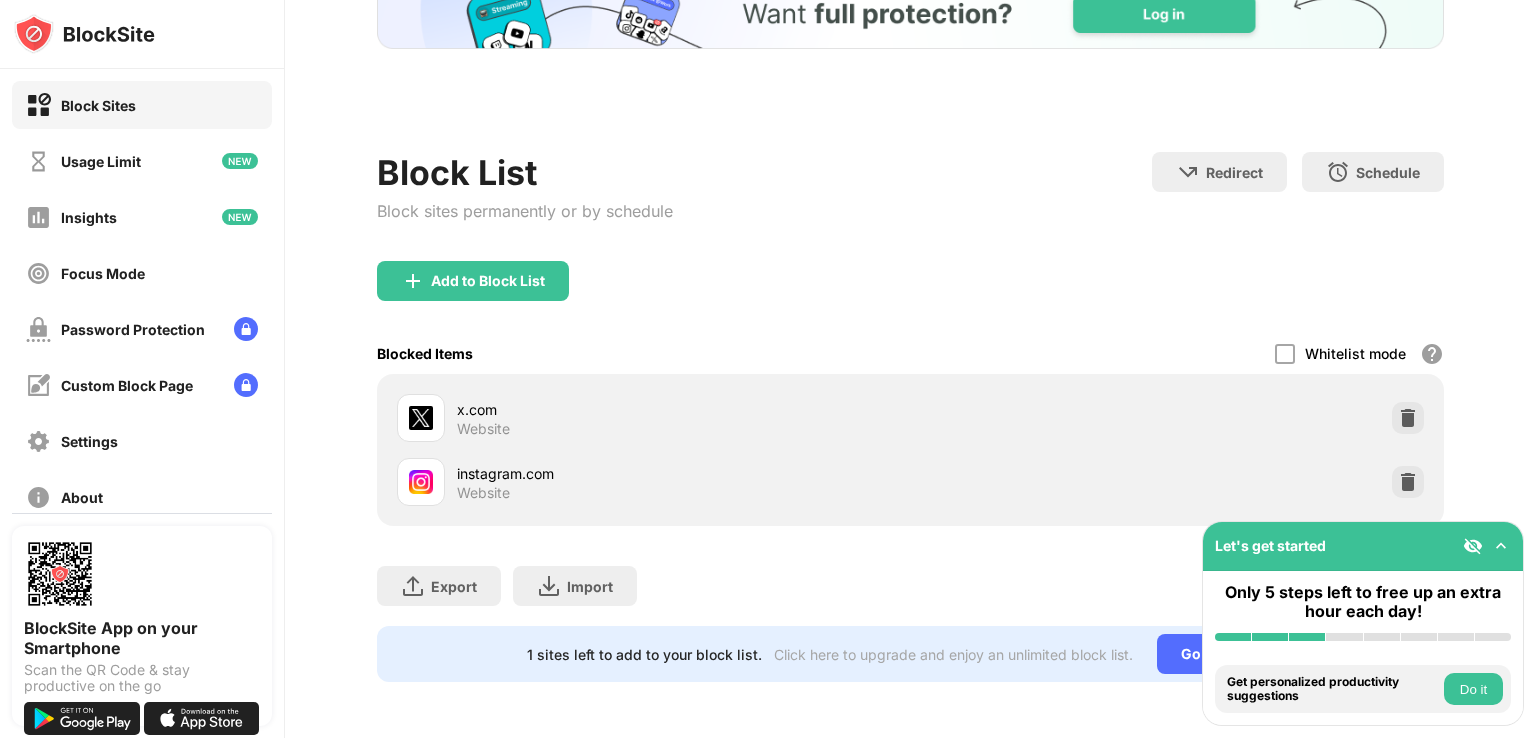 click on "Export Export Files (for websites items only) Import Import Files (for websites items only)" at bounding box center (910, 576) 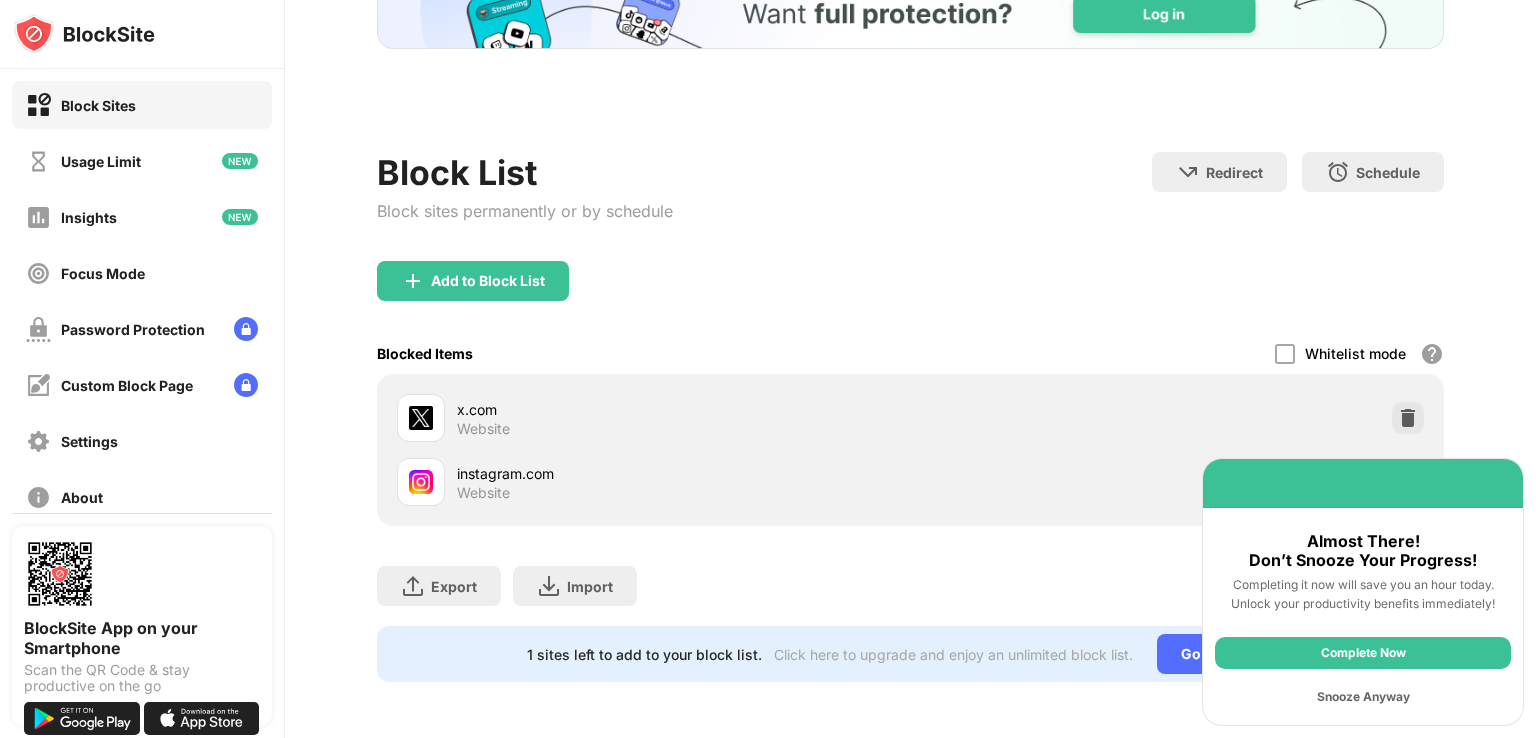 click on "Snooze Anyway" at bounding box center [1363, 697] 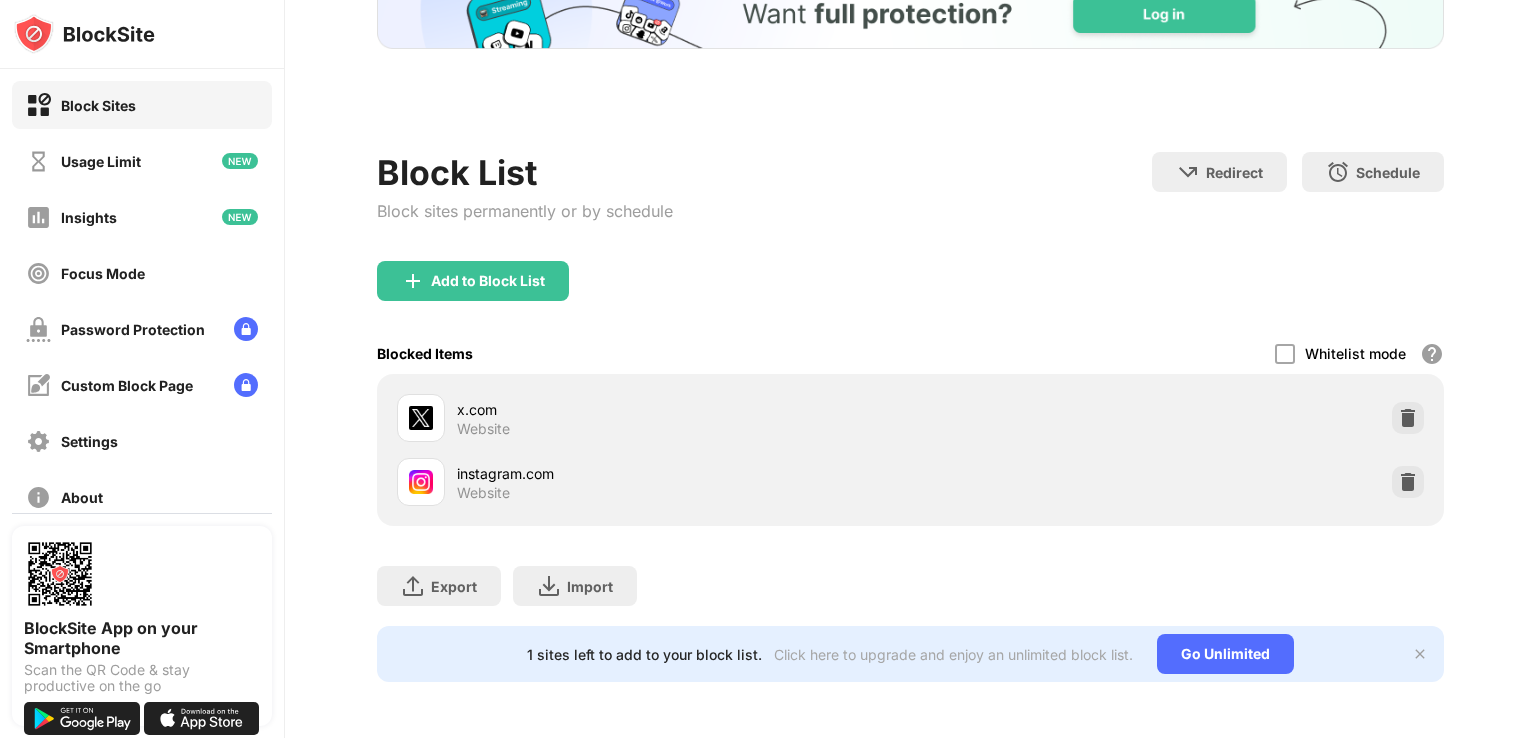 click on "Add to Block List" at bounding box center (910, 297) 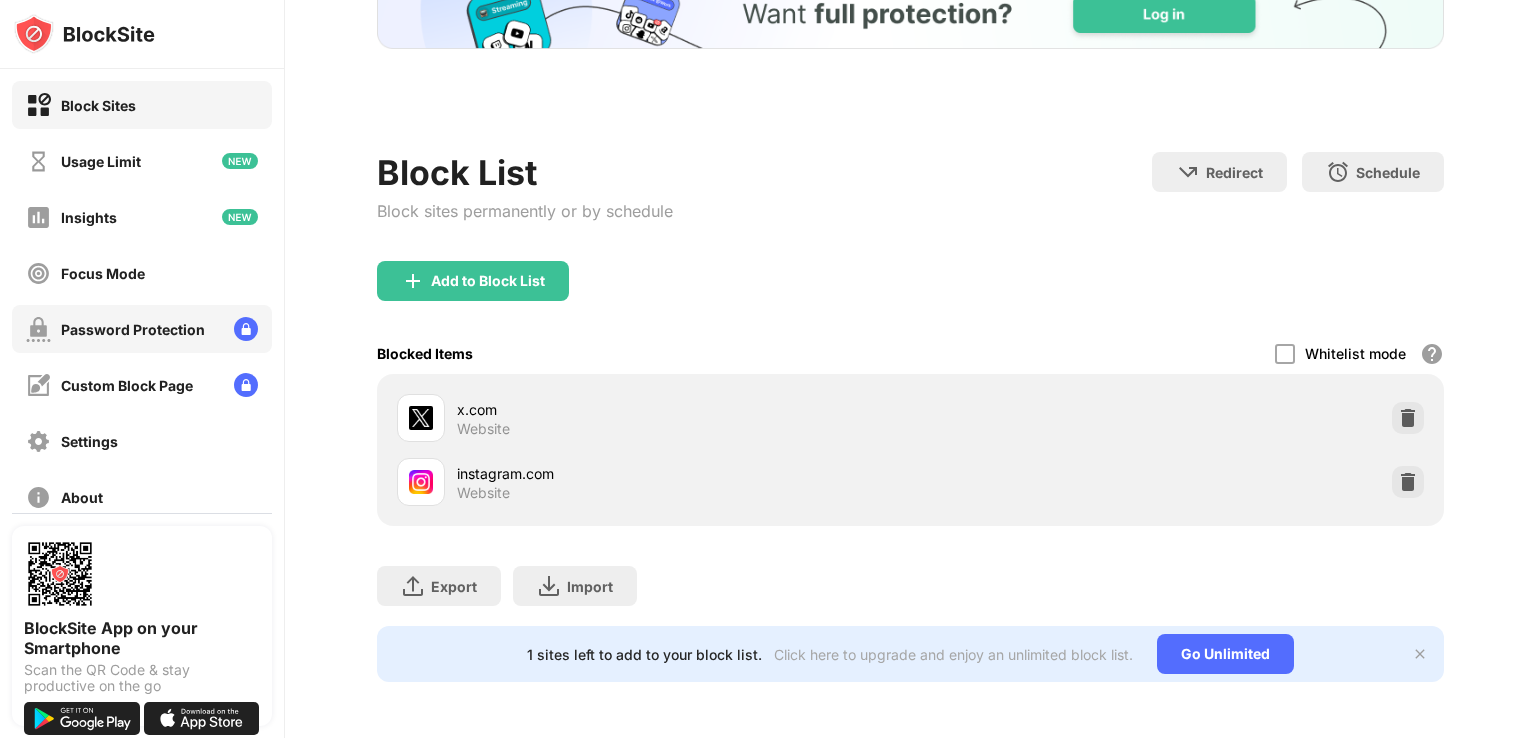 click on "Password Protection" at bounding box center (142, 329) 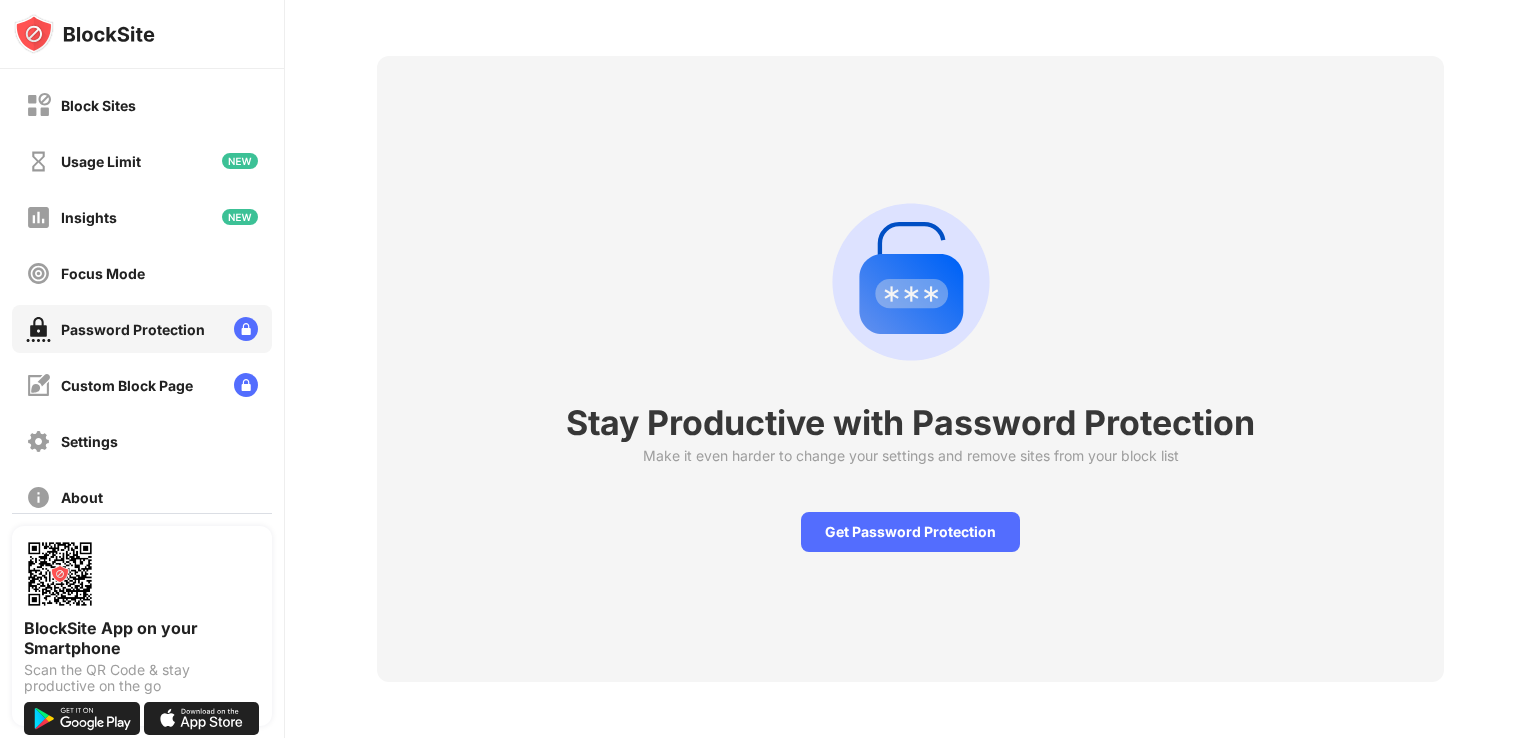 scroll, scrollTop: 84, scrollLeft: 0, axis: vertical 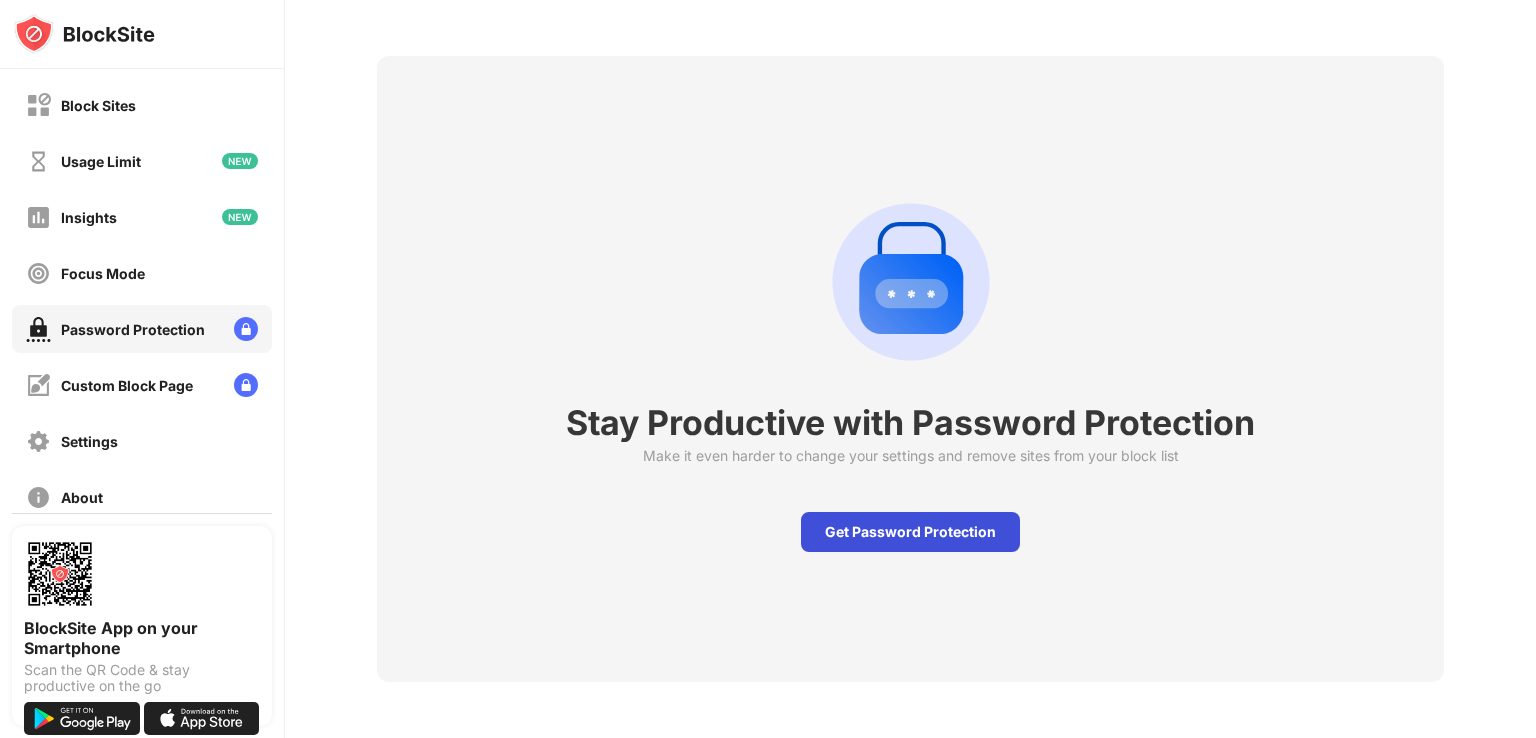 click on "Get Password Protection" at bounding box center [910, 532] 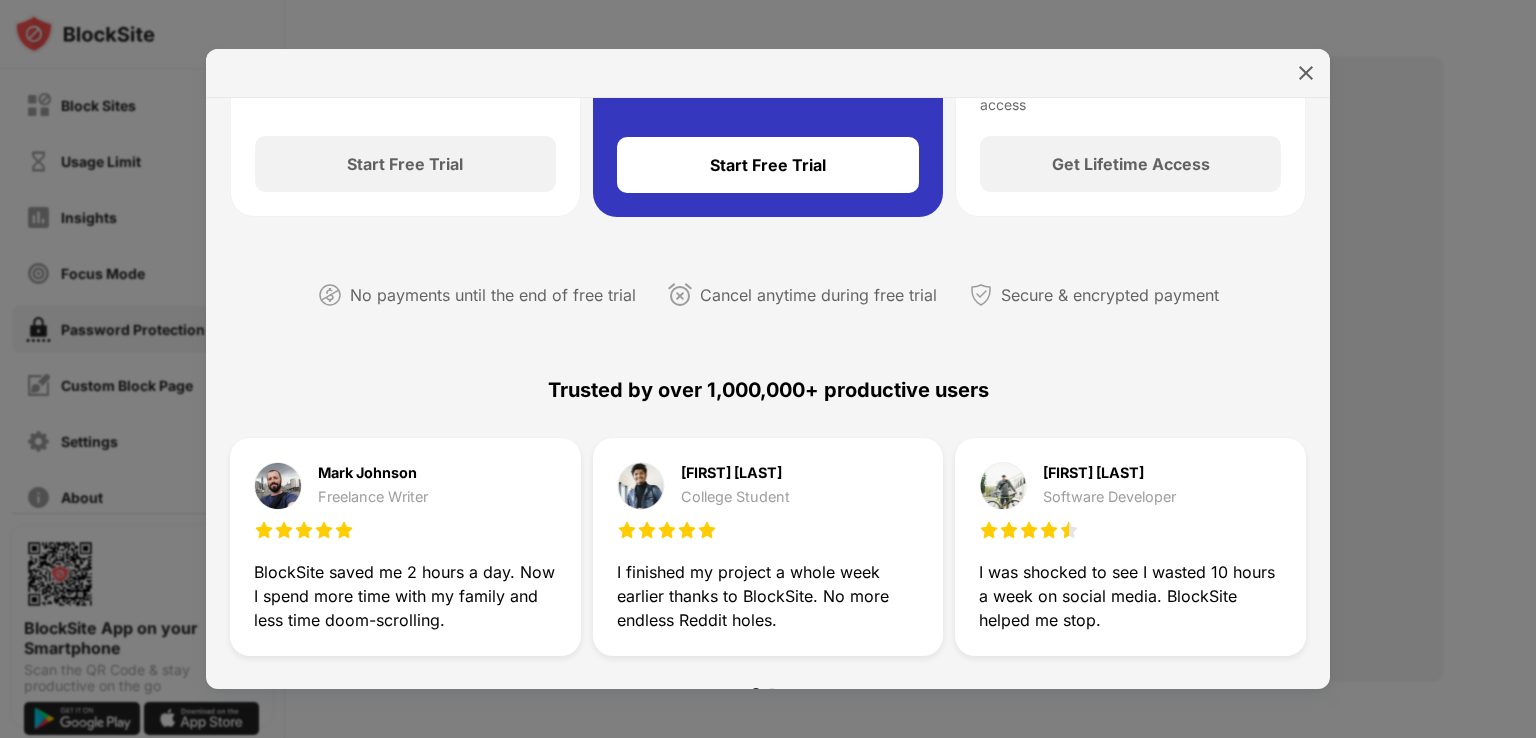 scroll, scrollTop: 0, scrollLeft: 0, axis: both 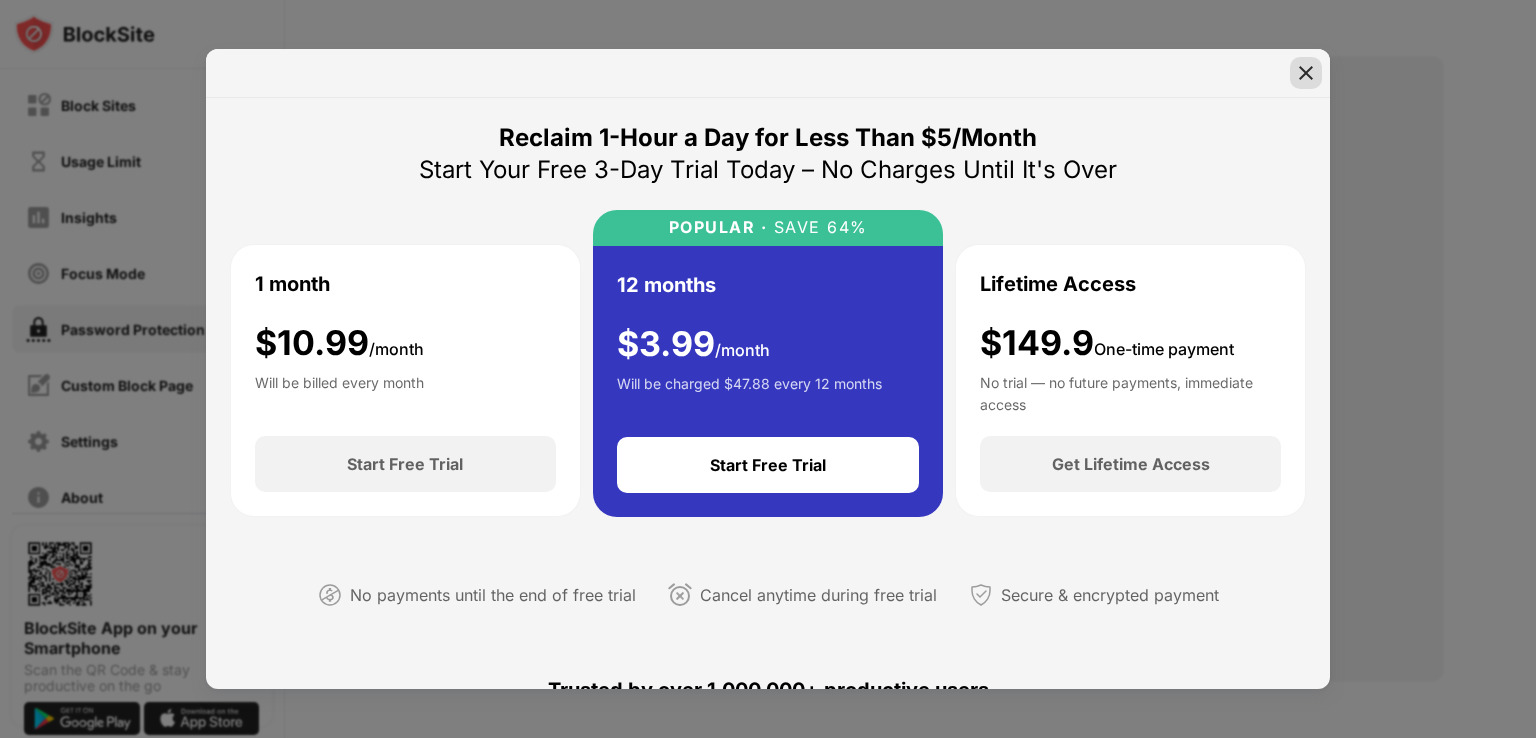 click at bounding box center (1306, 73) 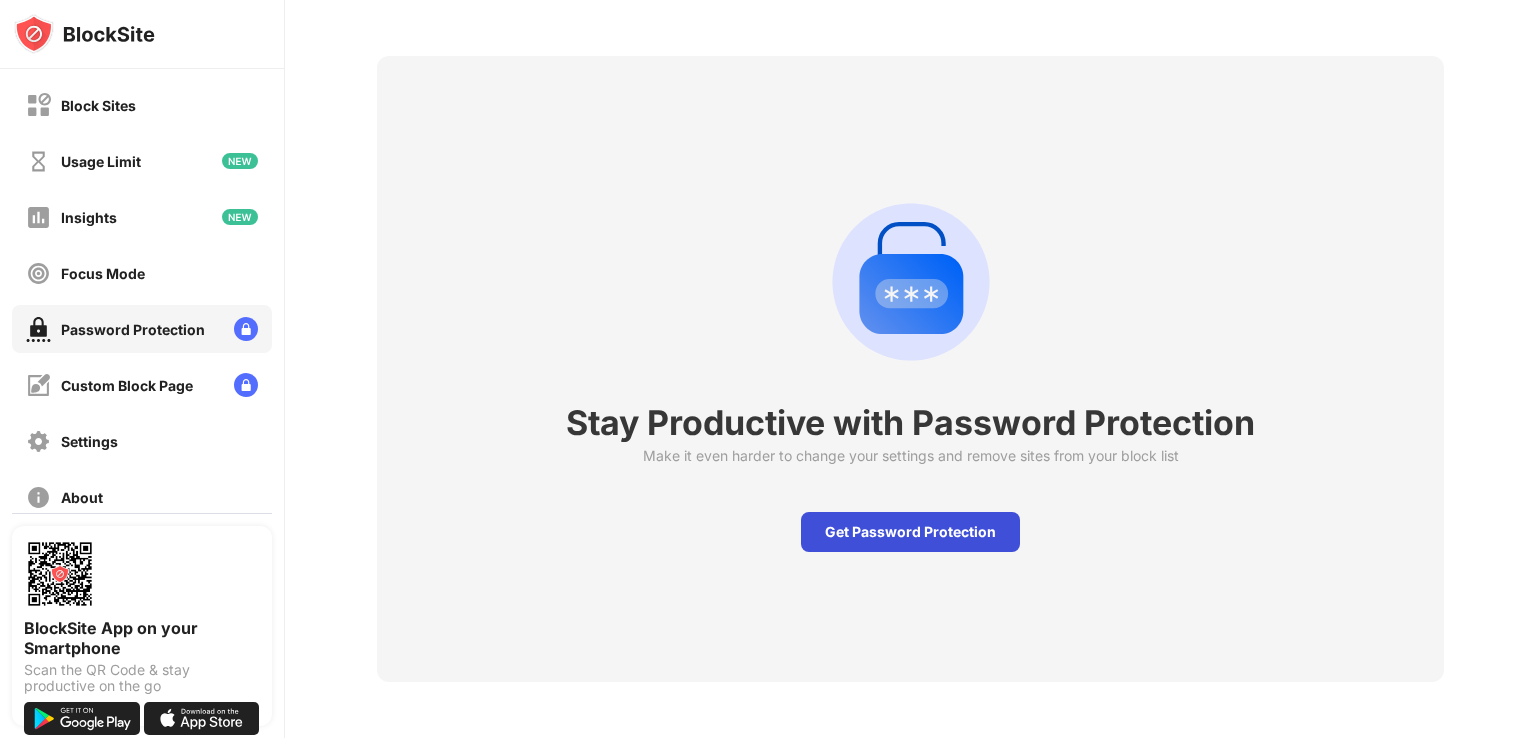 click on "Get Password Protection" at bounding box center (910, 532) 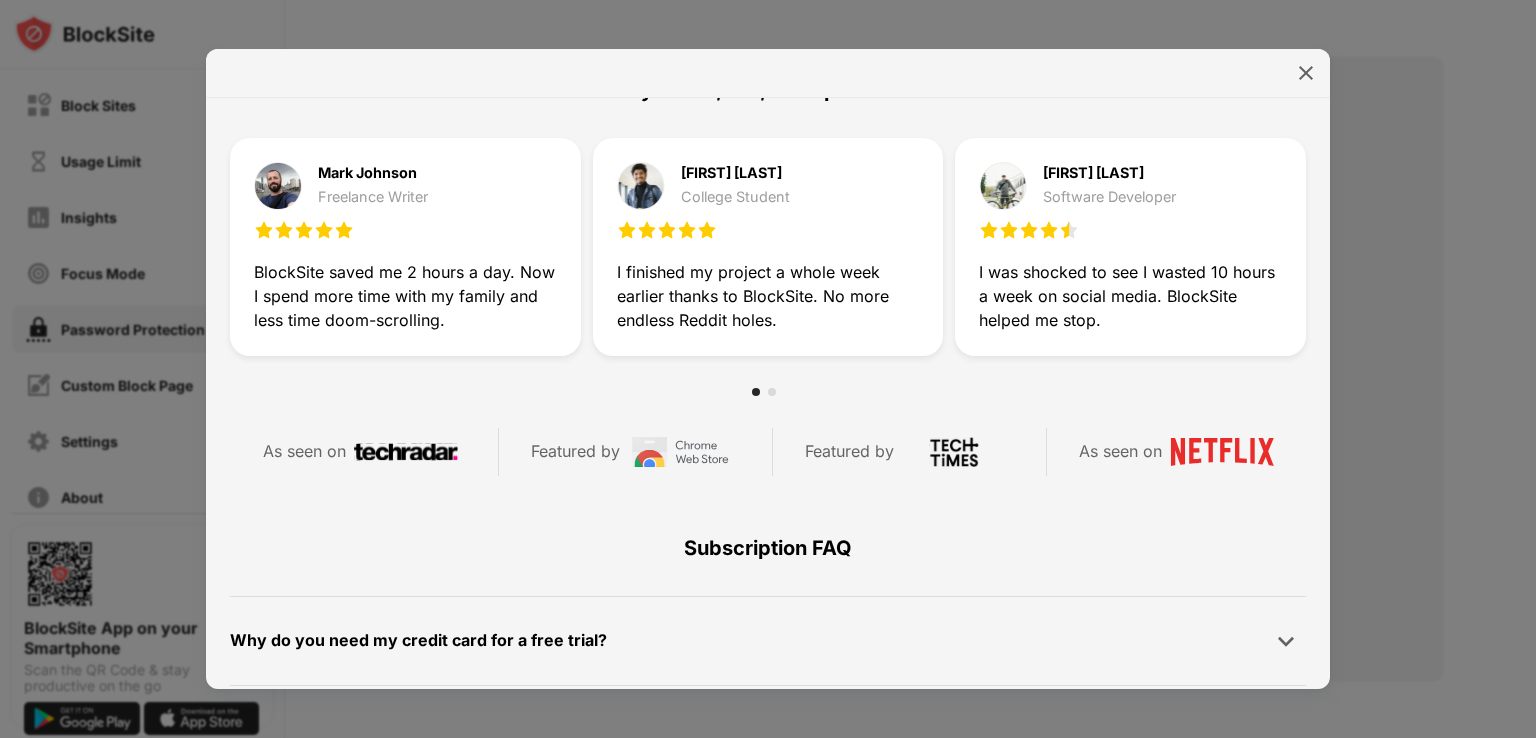 scroll, scrollTop: 951, scrollLeft: 0, axis: vertical 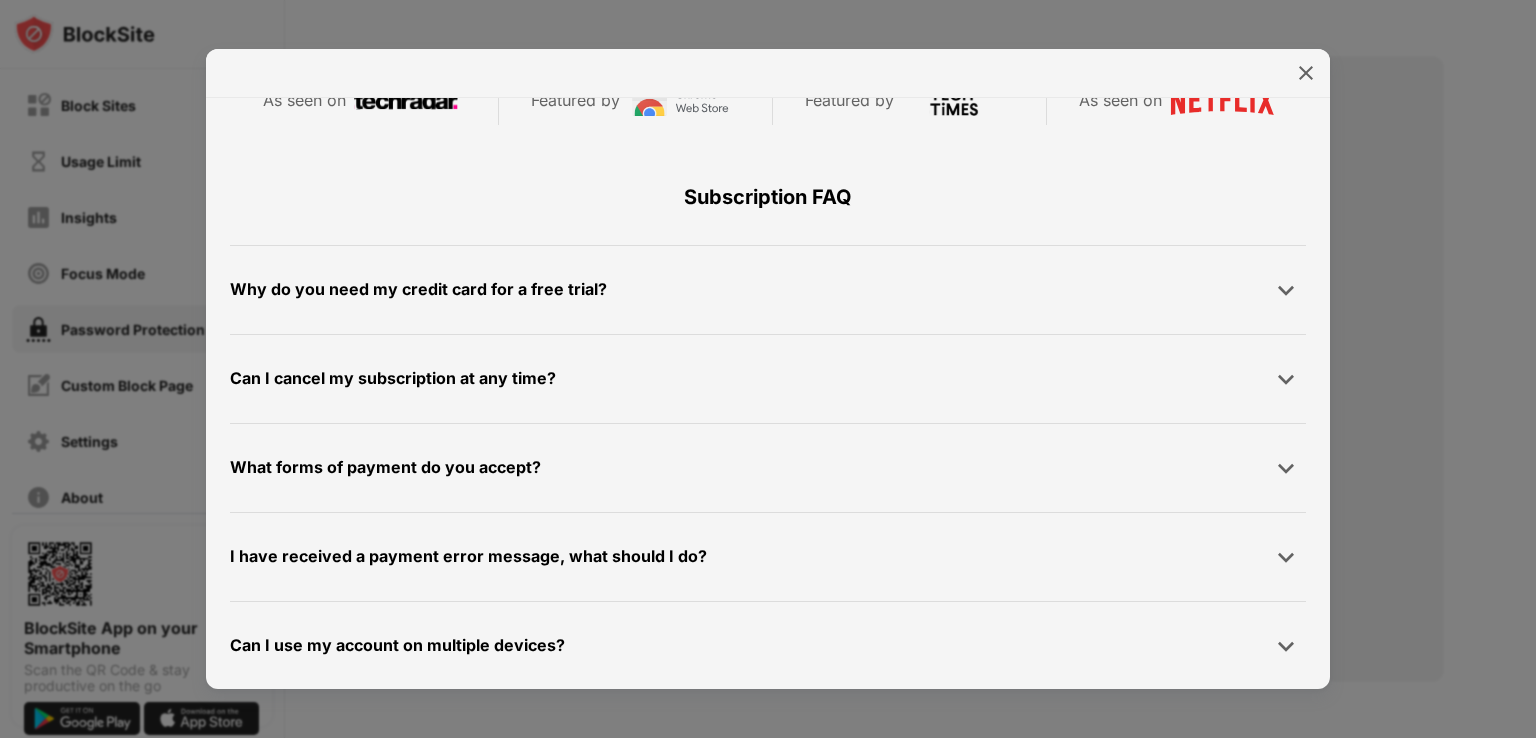 click on "Why do you need my credit card for a free trial?" at bounding box center [418, 289] 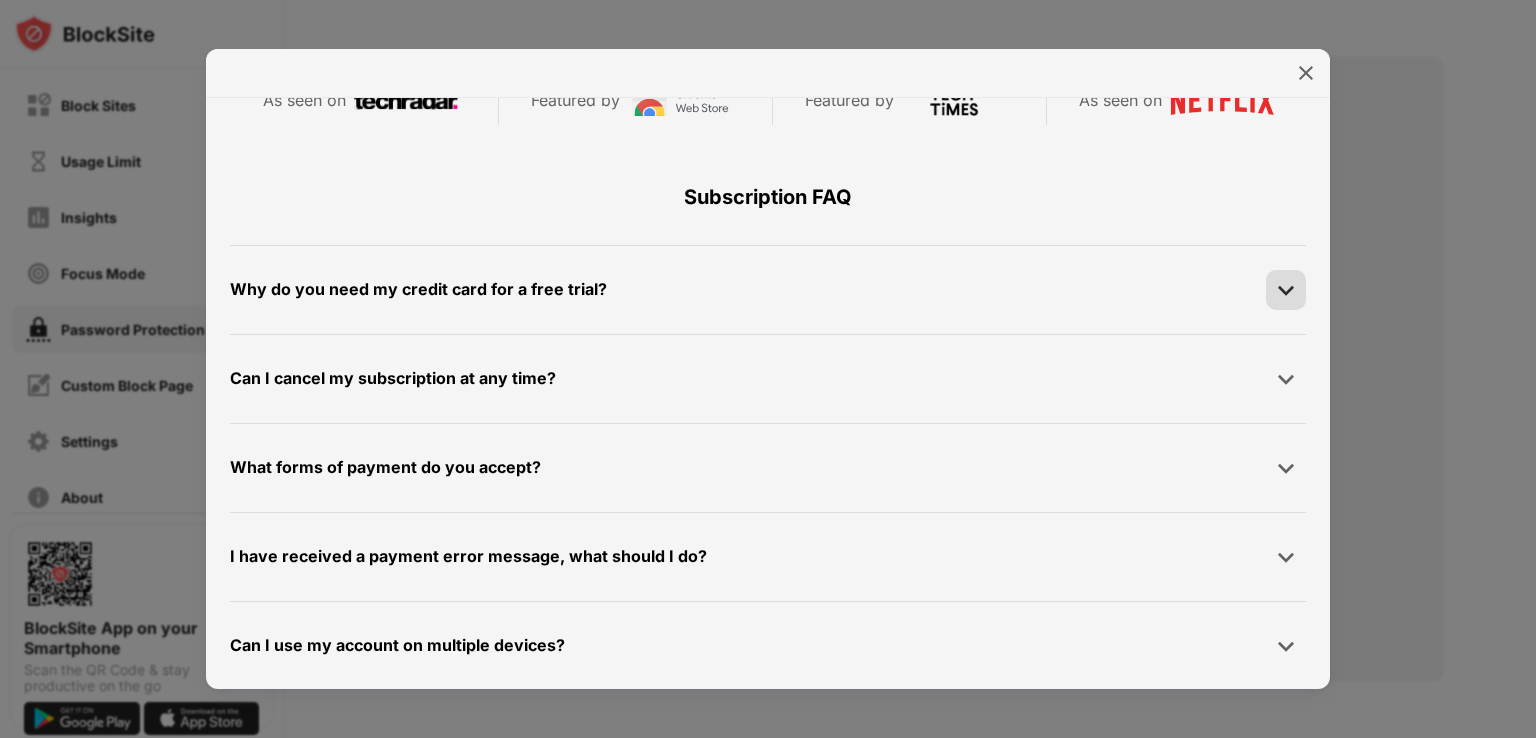 click at bounding box center [1286, 290] 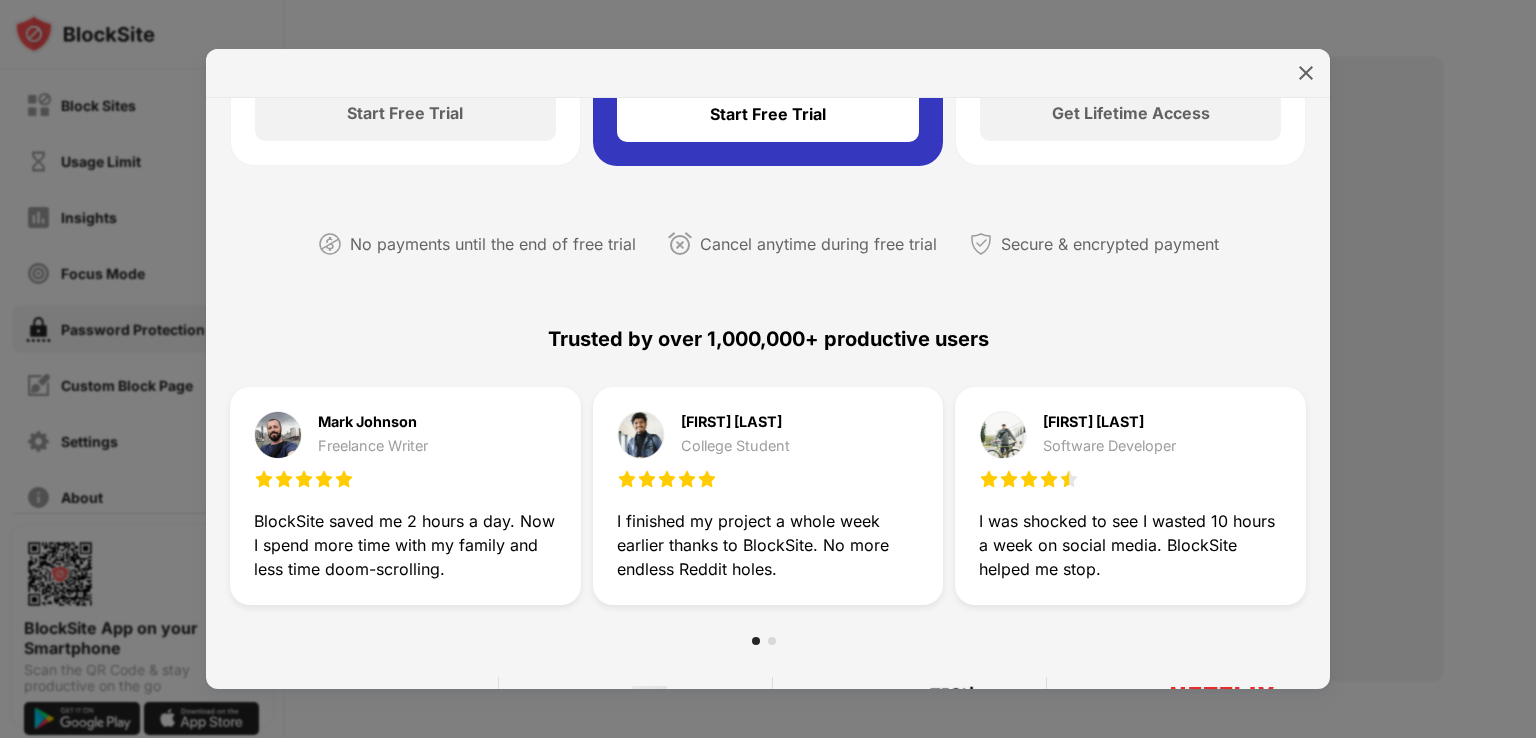 scroll, scrollTop: 0, scrollLeft: 0, axis: both 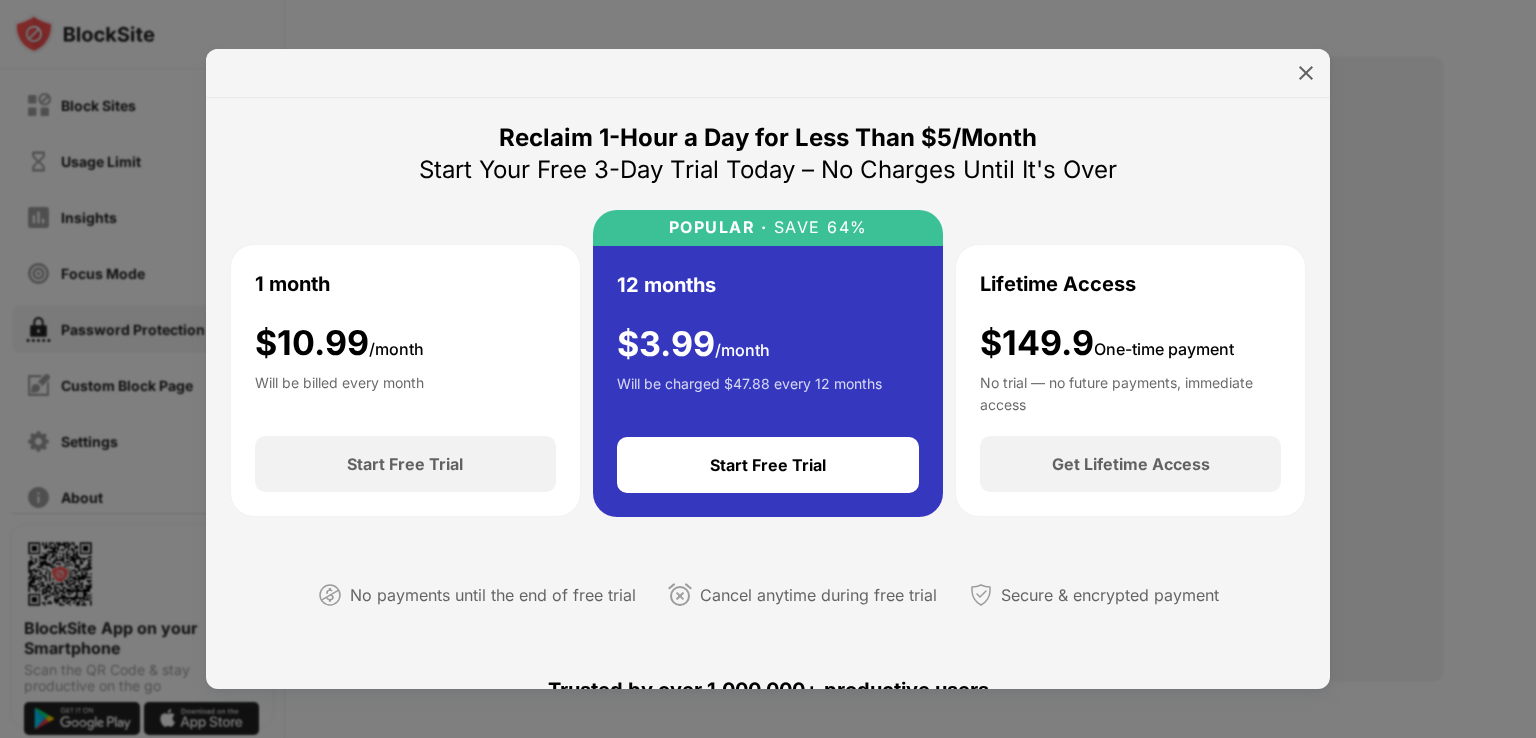 click at bounding box center [768, 73] 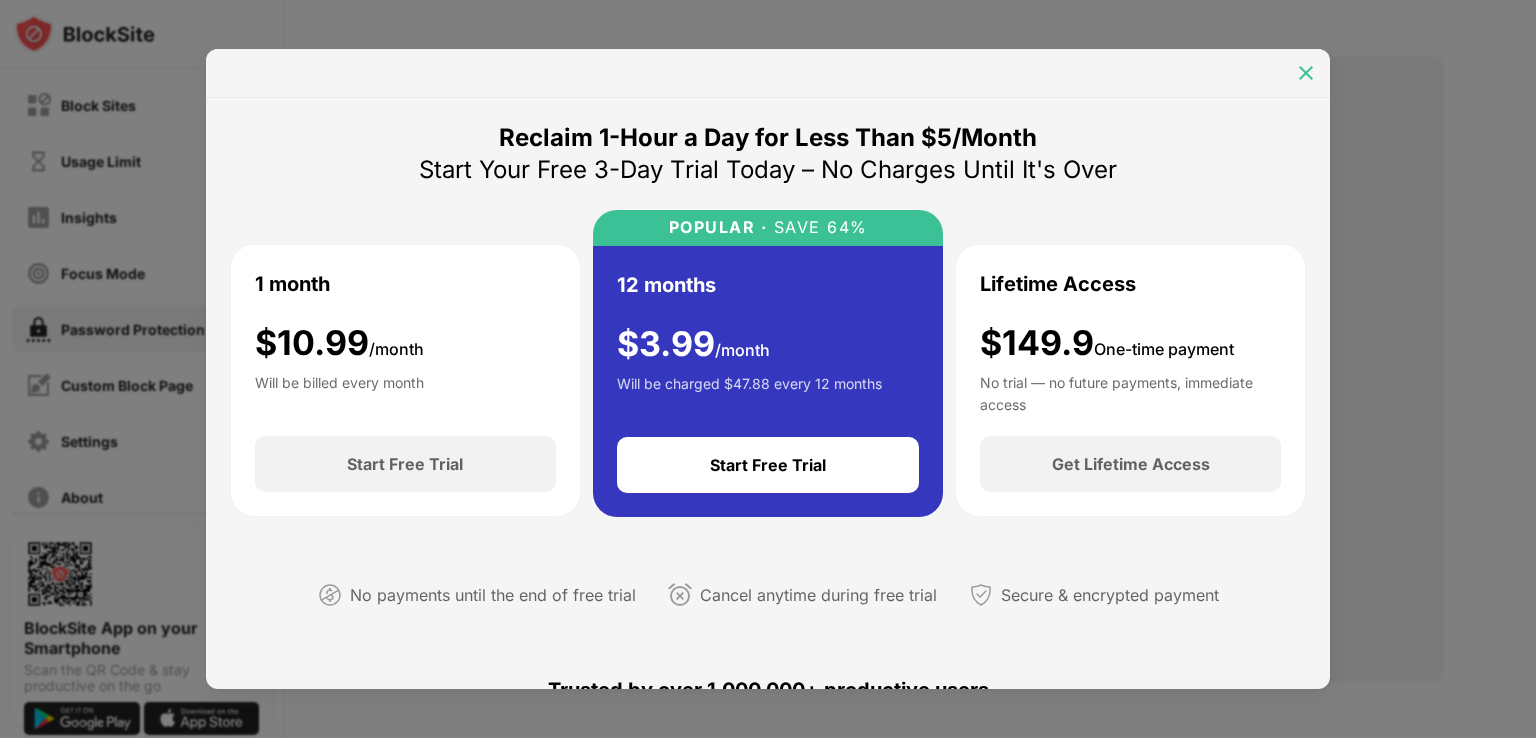 click at bounding box center [1306, 73] 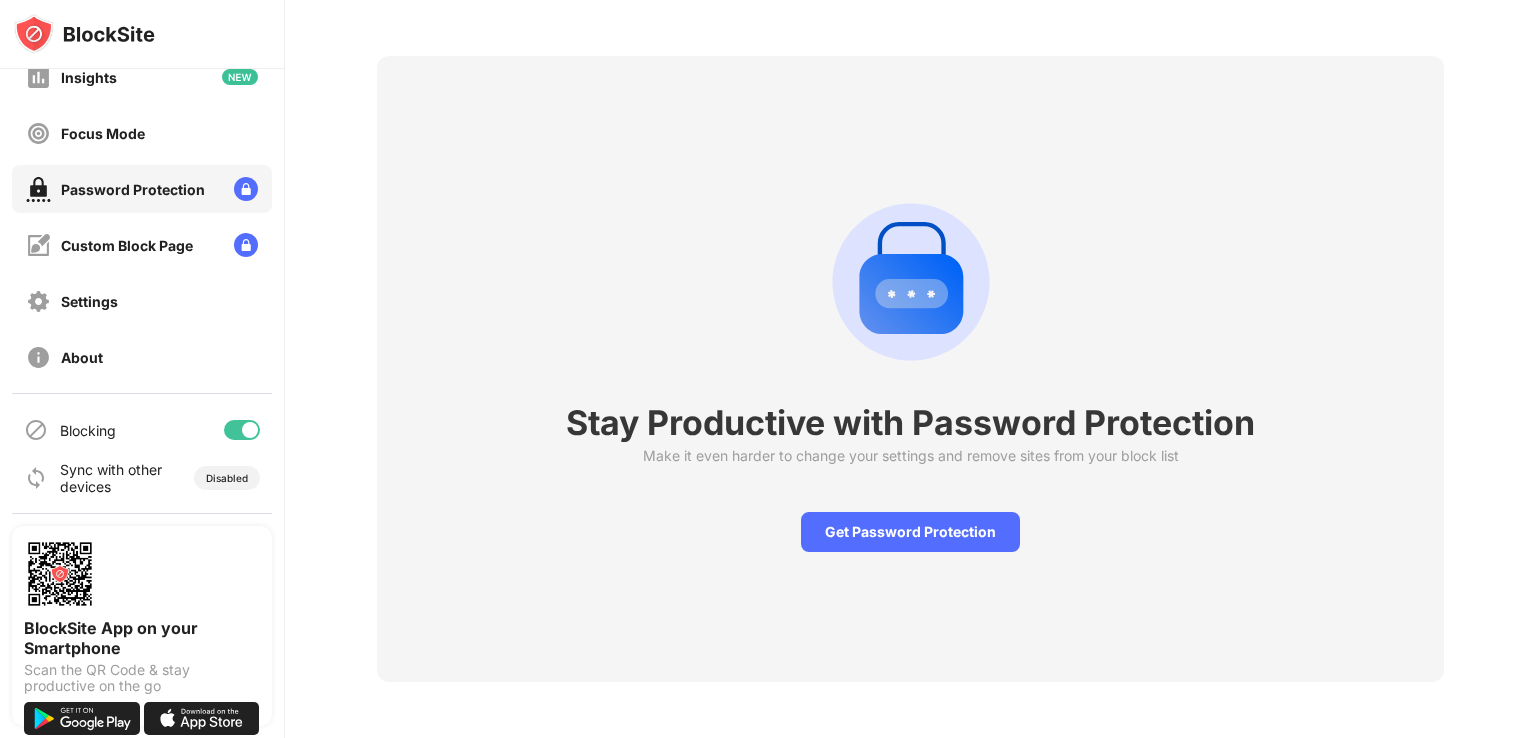 scroll, scrollTop: 0, scrollLeft: 0, axis: both 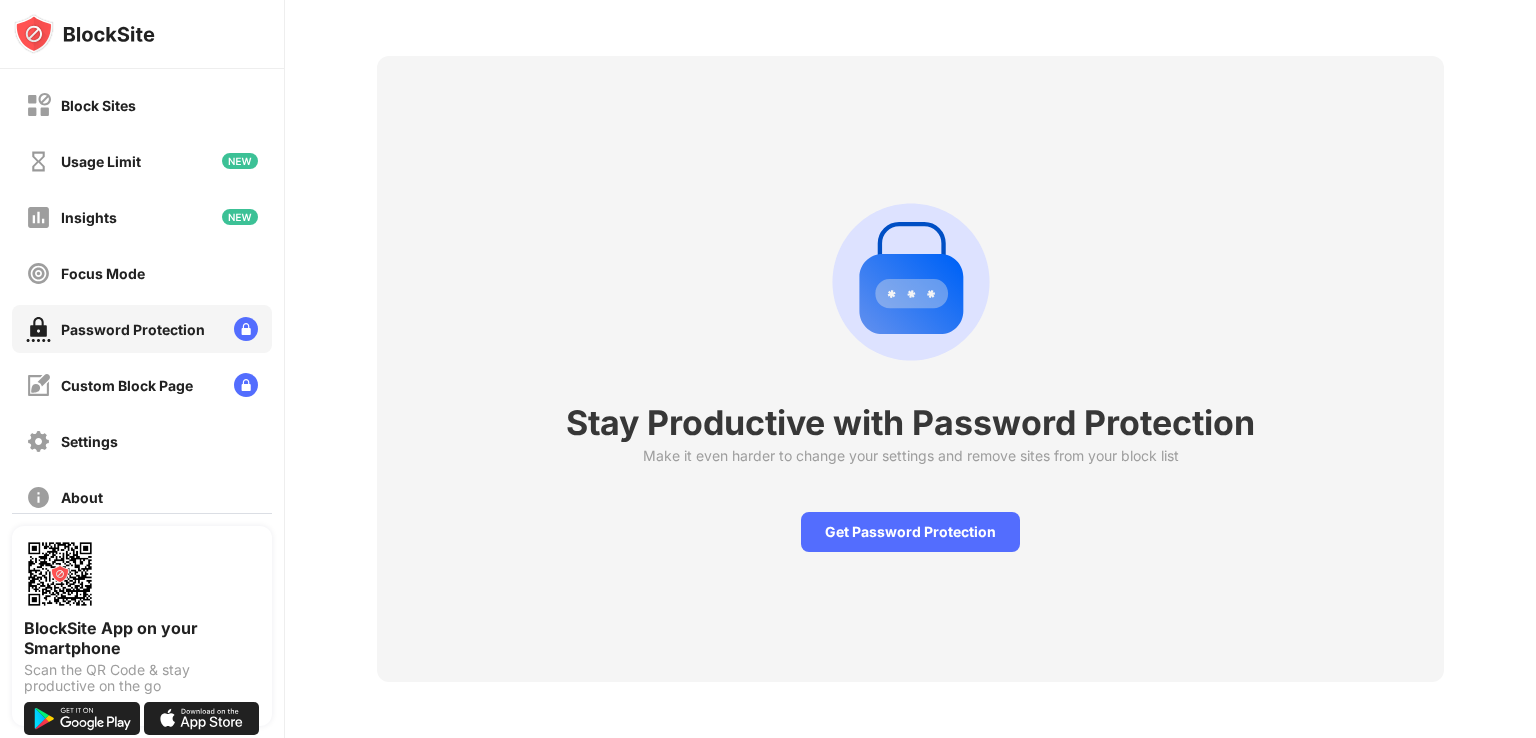 click 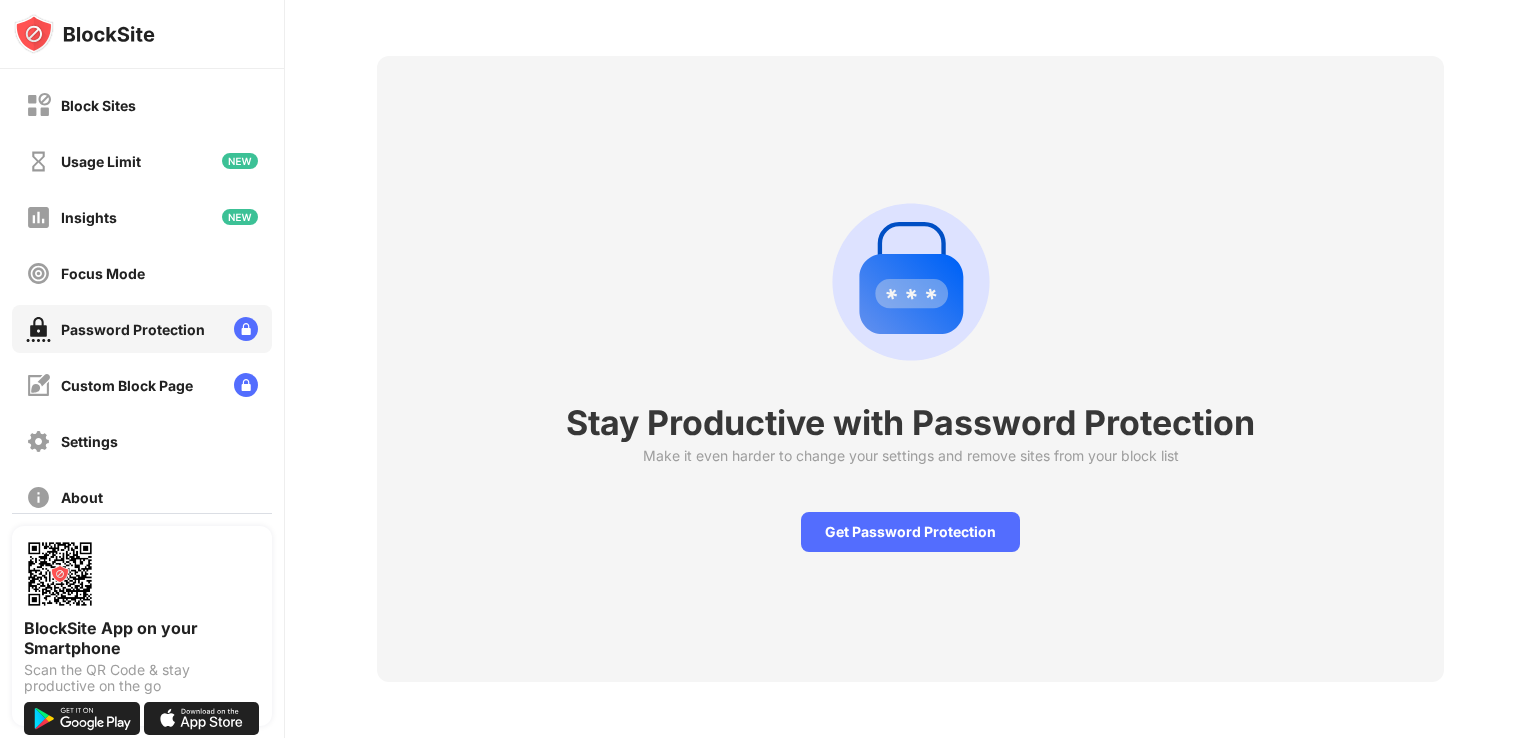 scroll, scrollTop: 0, scrollLeft: 0, axis: both 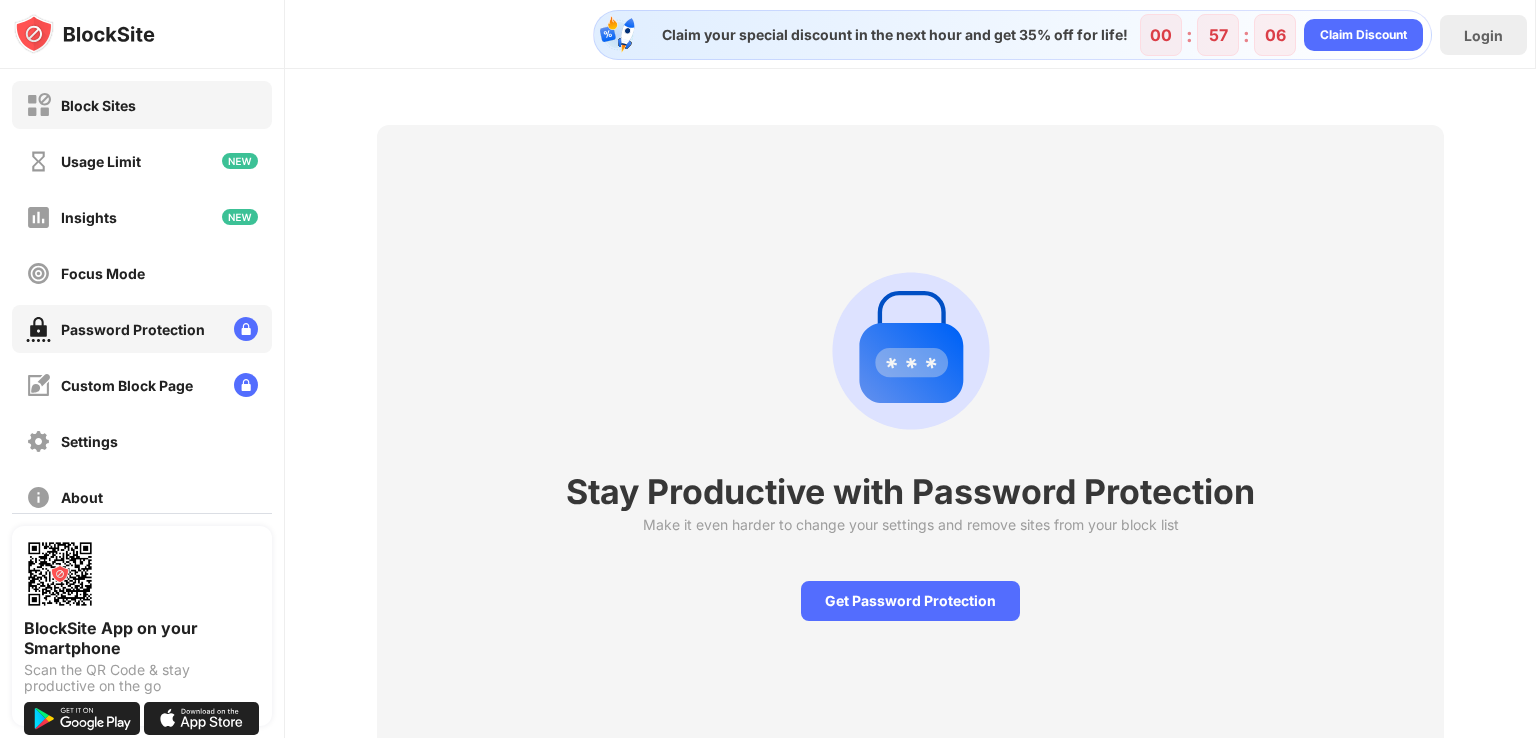 click on "Block Sites" at bounding box center (142, 105) 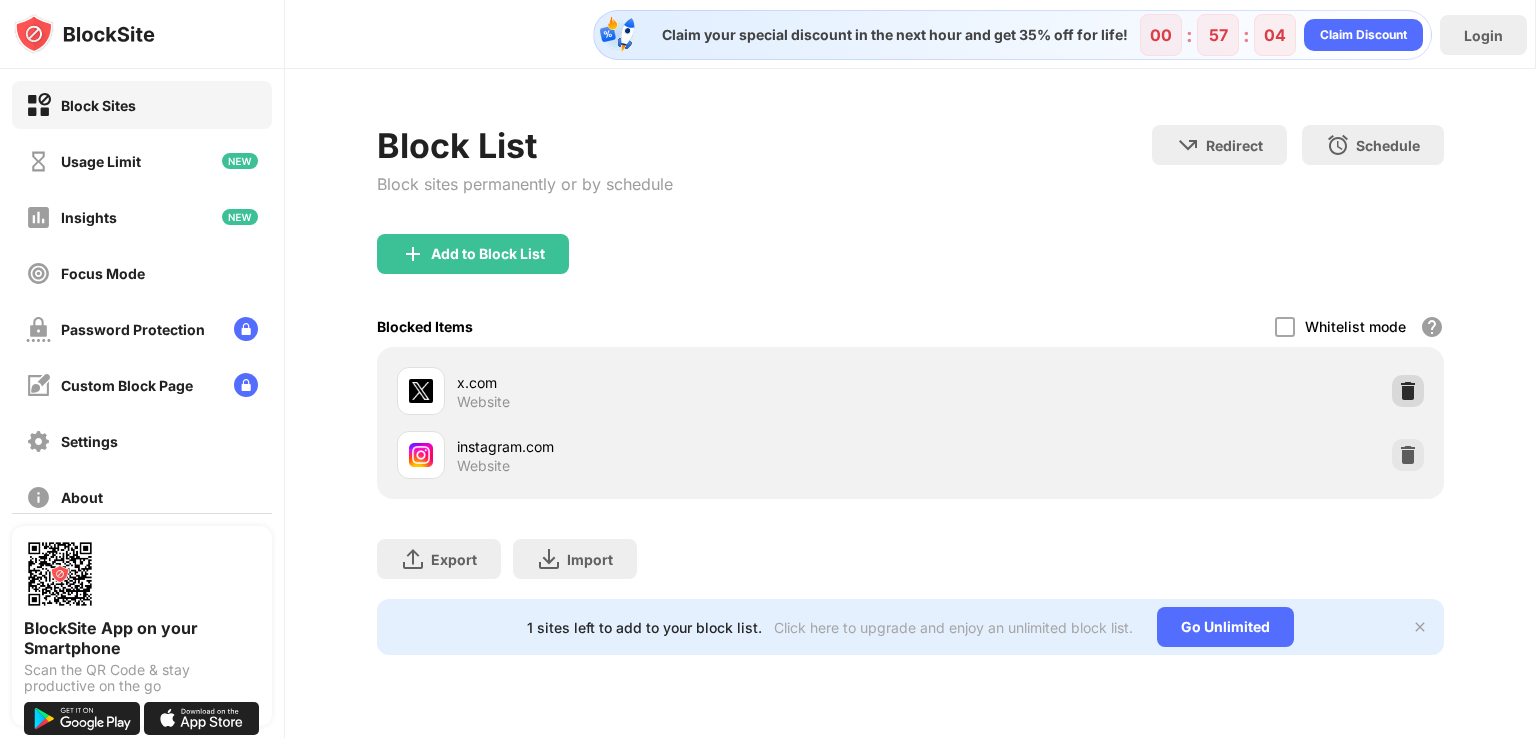 click at bounding box center (1408, 391) 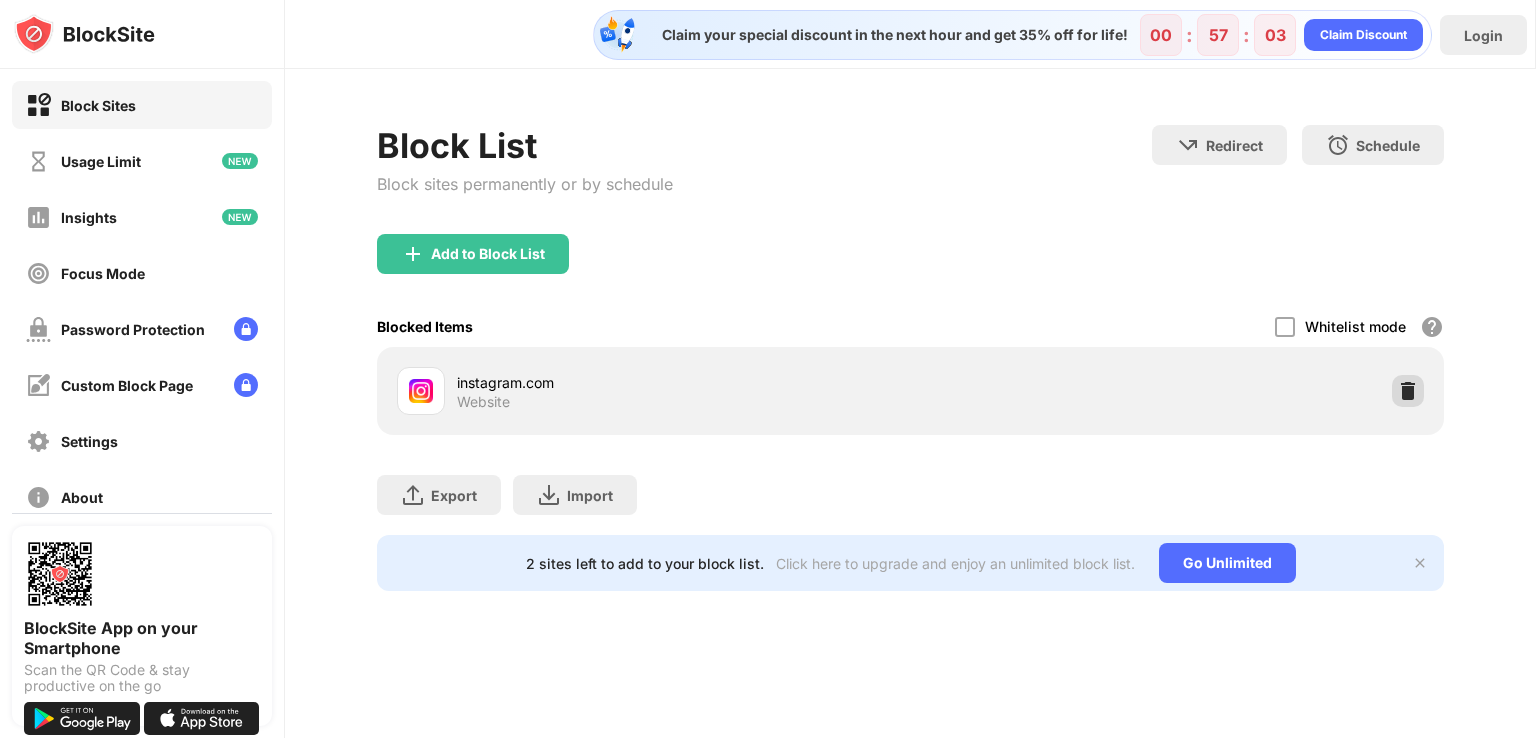 click at bounding box center [1408, 391] 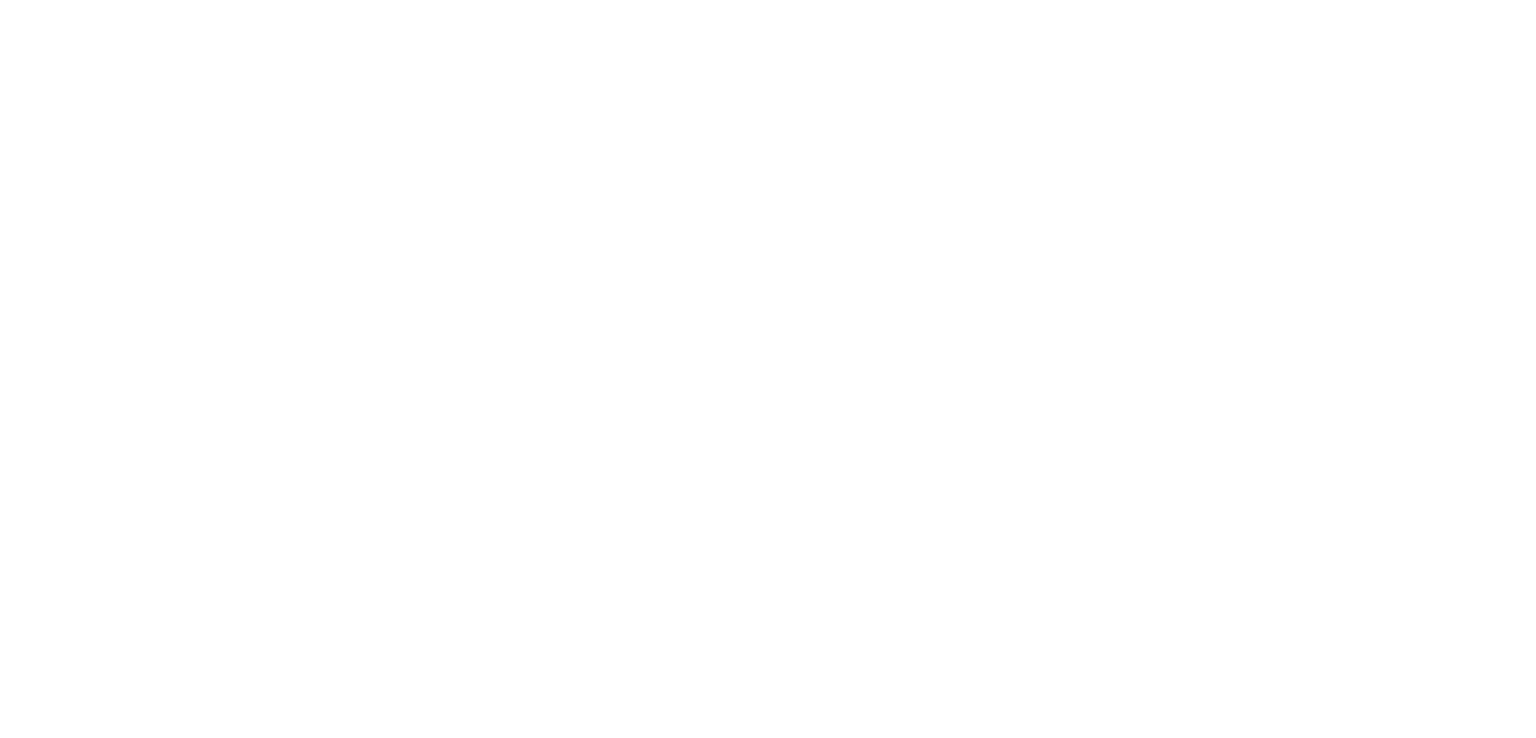 scroll, scrollTop: 0, scrollLeft: 0, axis: both 